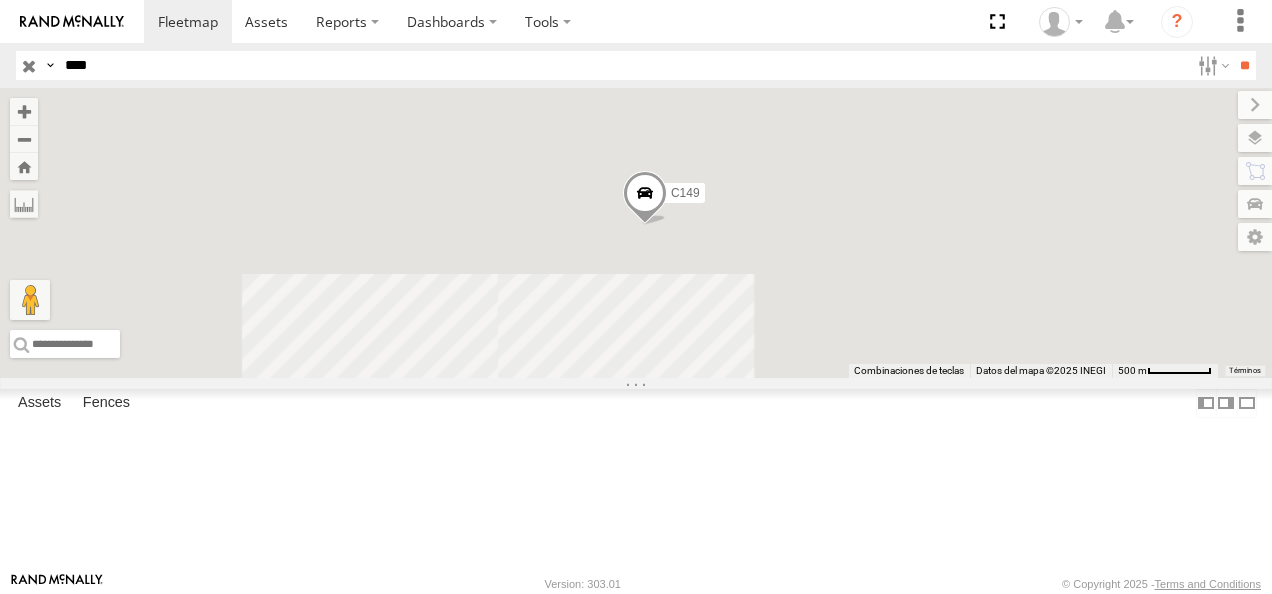 scroll, scrollTop: 0, scrollLeft: 0, axis: both 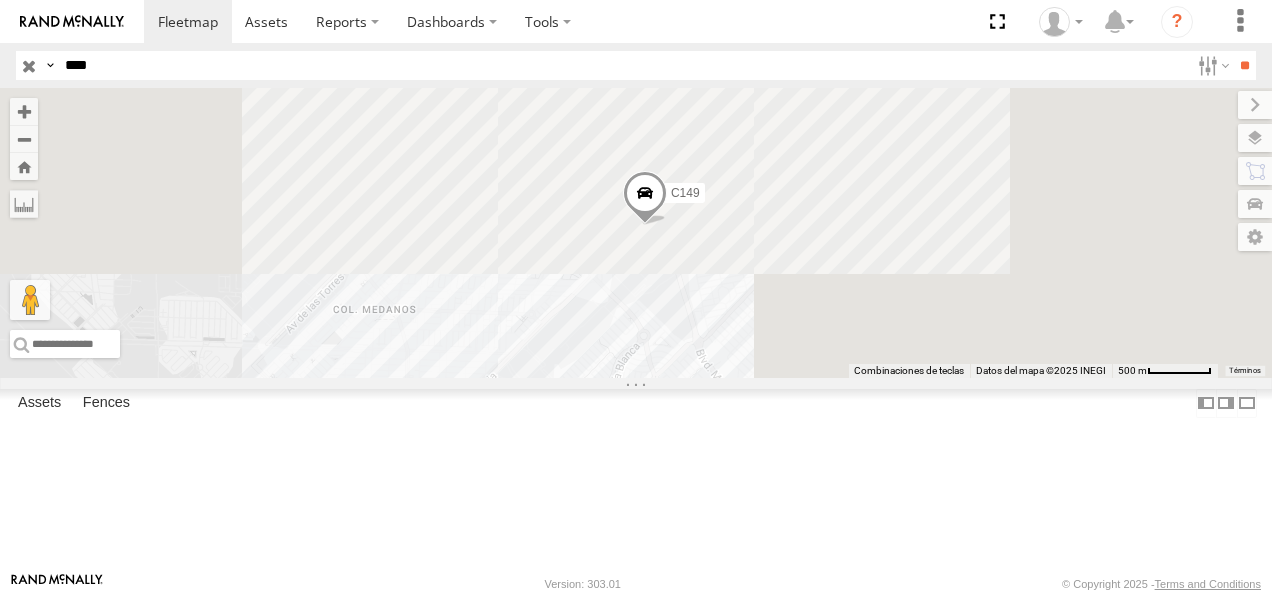 click on "Cruce" at bounding box center (0, 0) 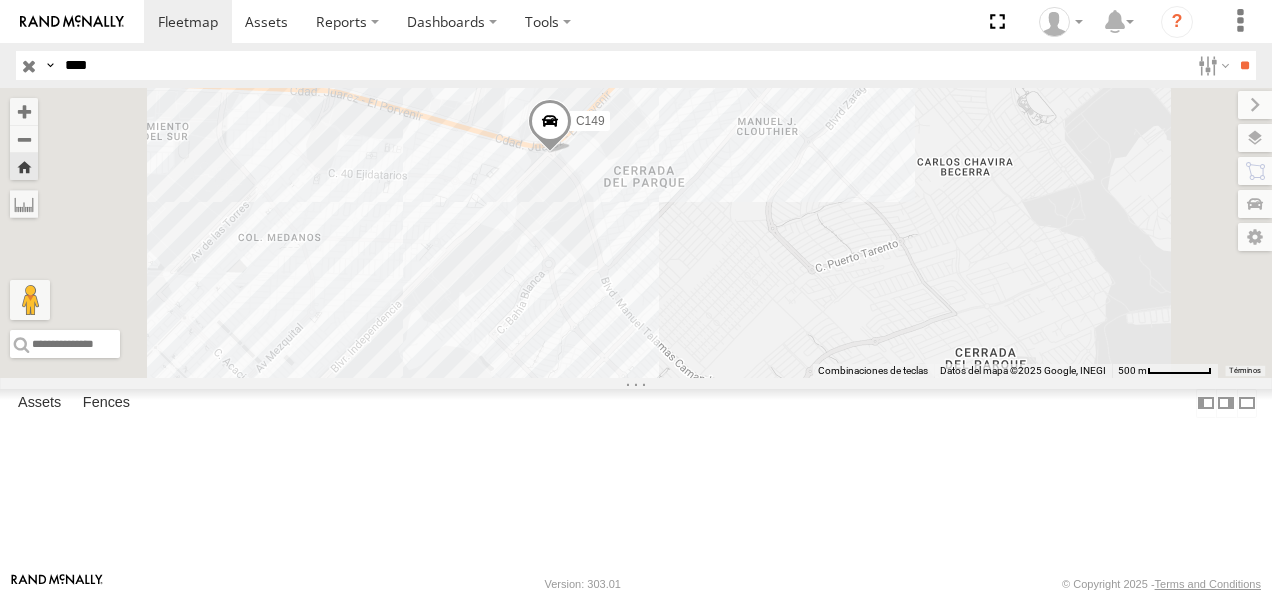 drag, startPoint x: 804, startPoint y: 336, endPoint x: 772, endPoint y: 259, distance: 83.38465 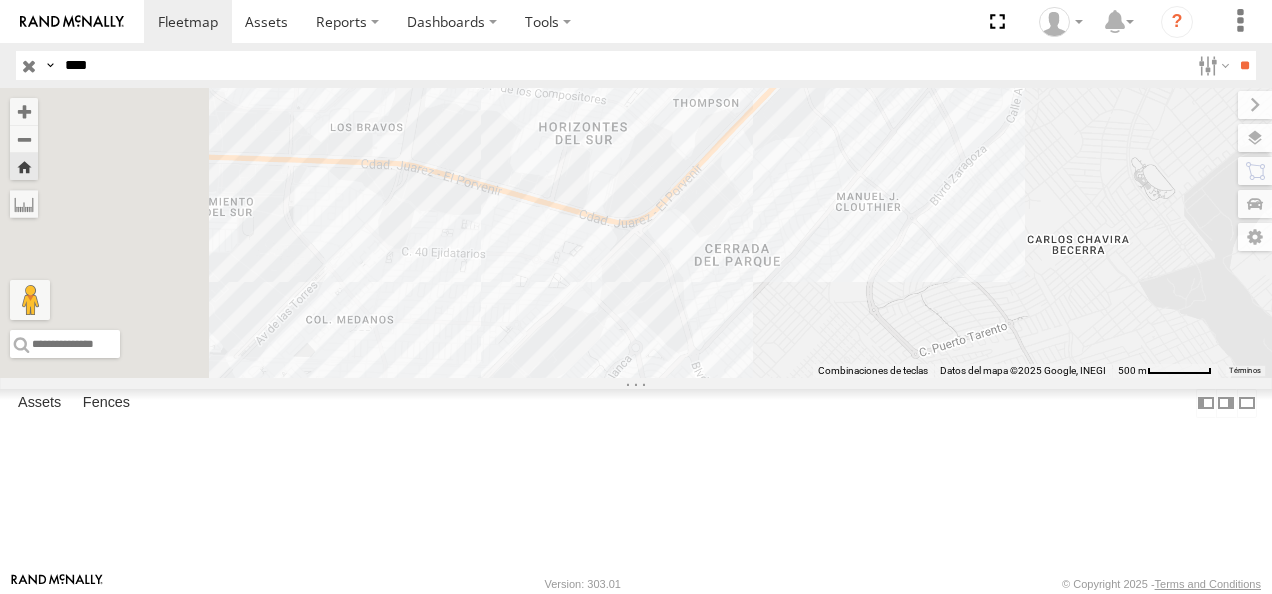 drag, startPoint x: 129, startPoint y: 70, endPoint x: -2, endPoint y: 57, distance: 131.64346 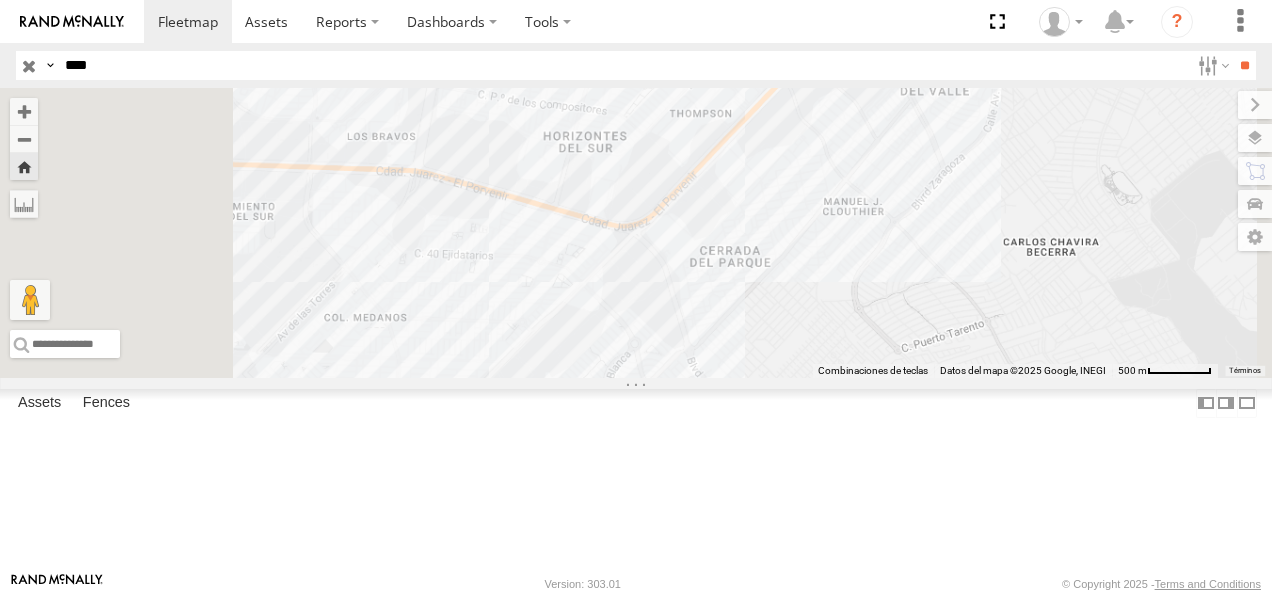 click on "**" at bounding box center (1244, 65) 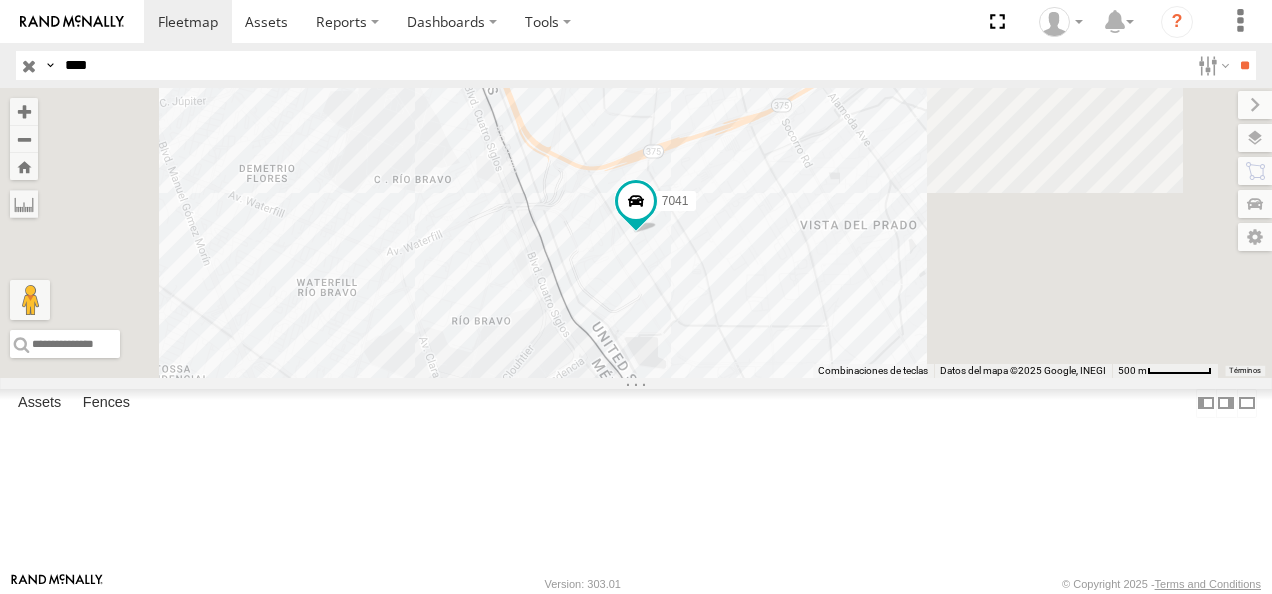 click on "[GEOGRAPHIC_DATA]
Bodega FLEX NORTE
SERVICIO INTERNACIONAL DE ENLACE TERRESTRE SA
31.66916 -106.32871
Video" at bounding box center [0, 0] 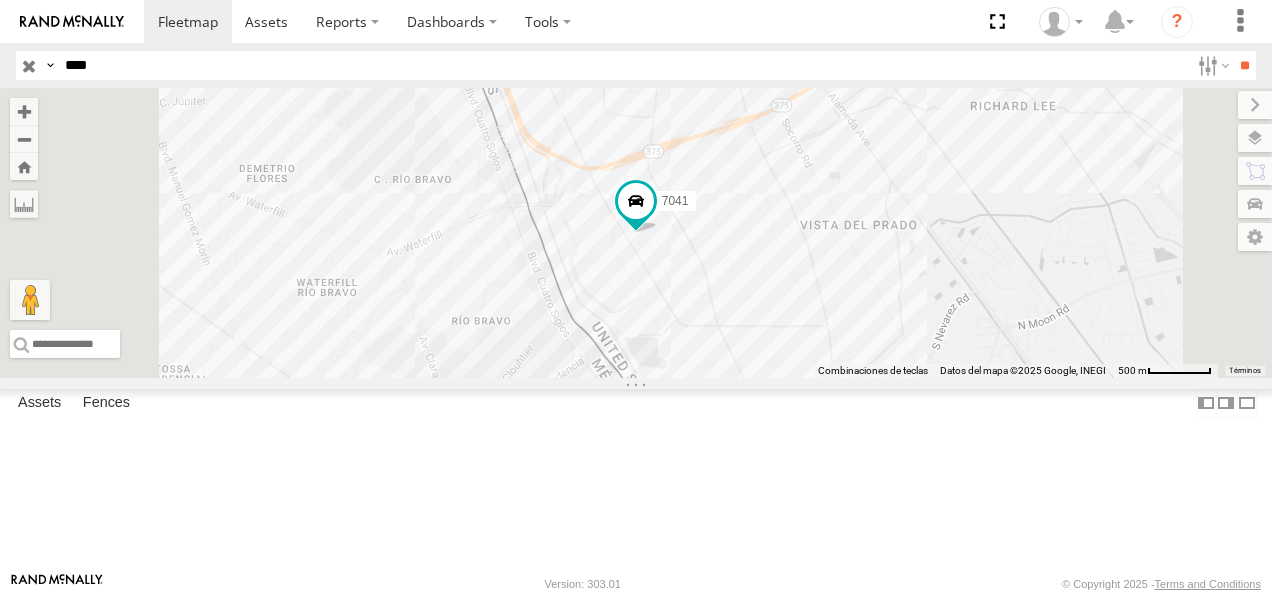 click on "7041" at bounding box center (0, 0) 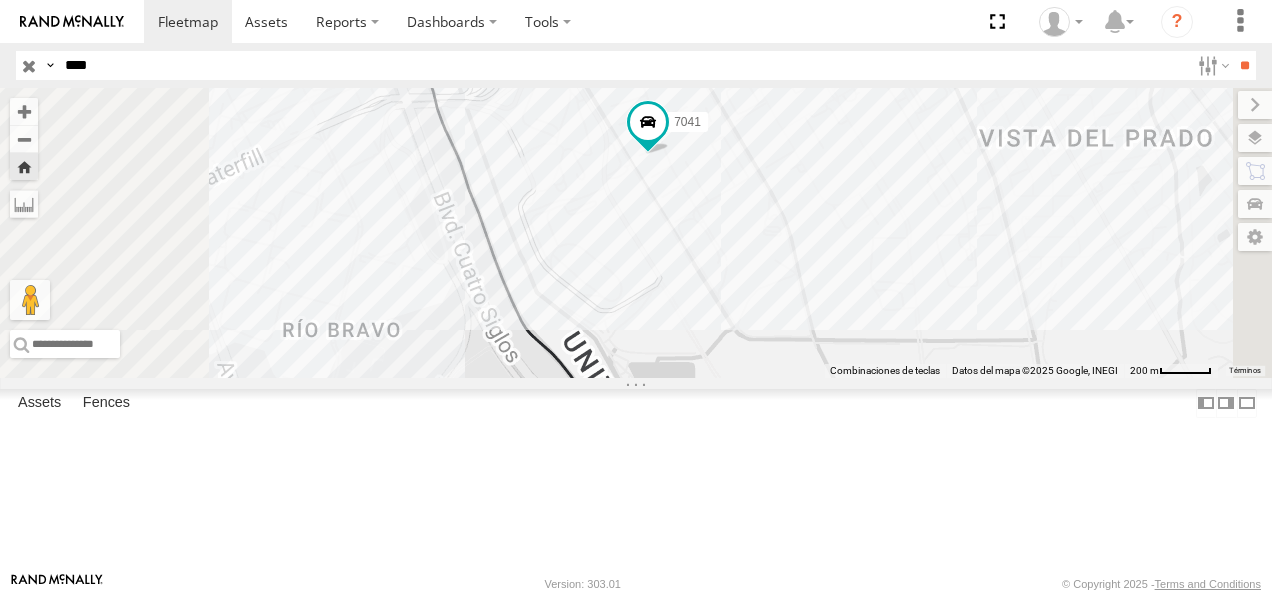 drag, startPoint x: 812, startPoint y: 228, endPoint x: 812, endPoint y: 360, distance: 132 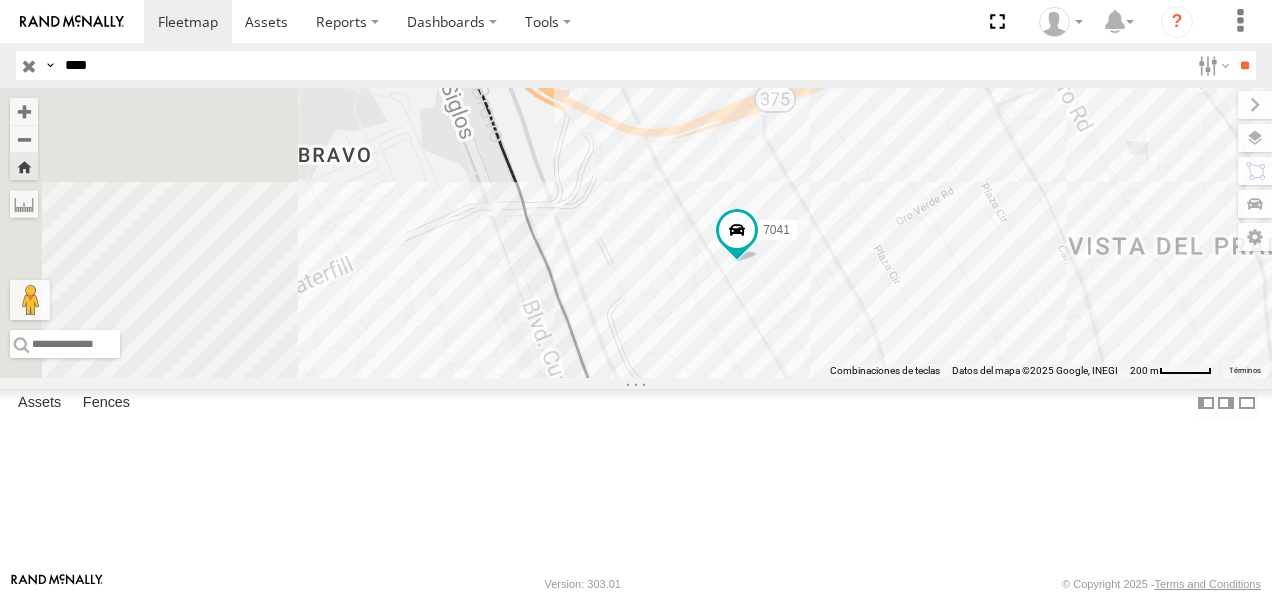 drag, startPoint x: 812, startPoint y: 374, endPoint x: 905, endPoint y: 390, distance: 94.36631 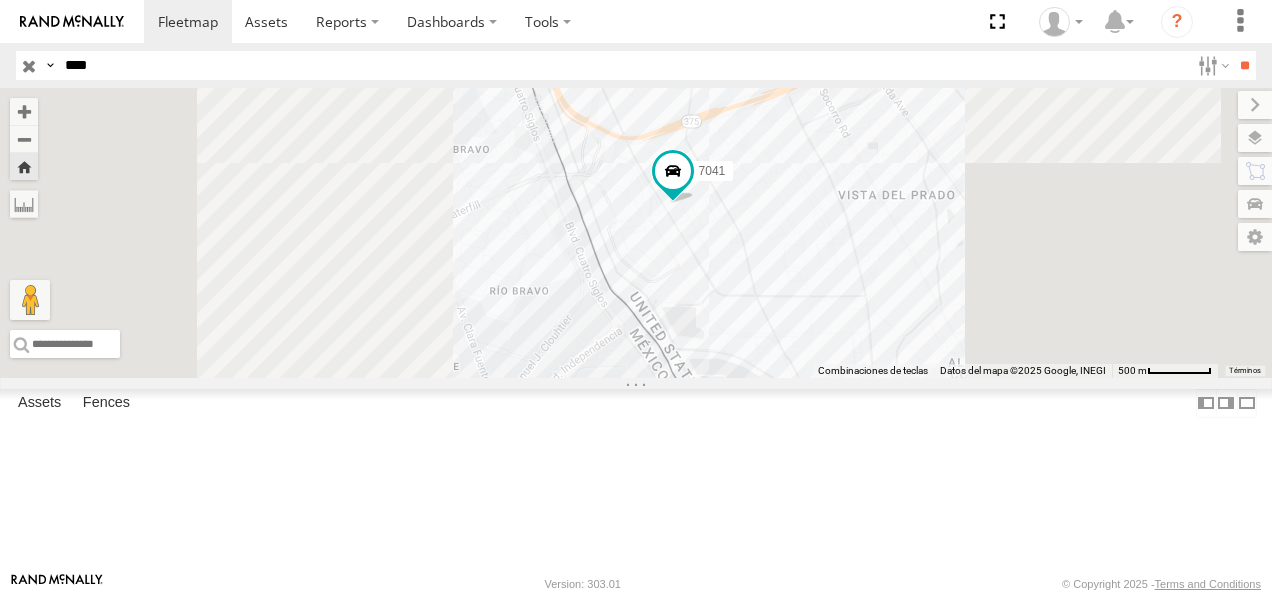 drag, startPoint x: 906, startPoint y: 378, endPoint x: 876, endPoint y: 286, distance: 96.76776 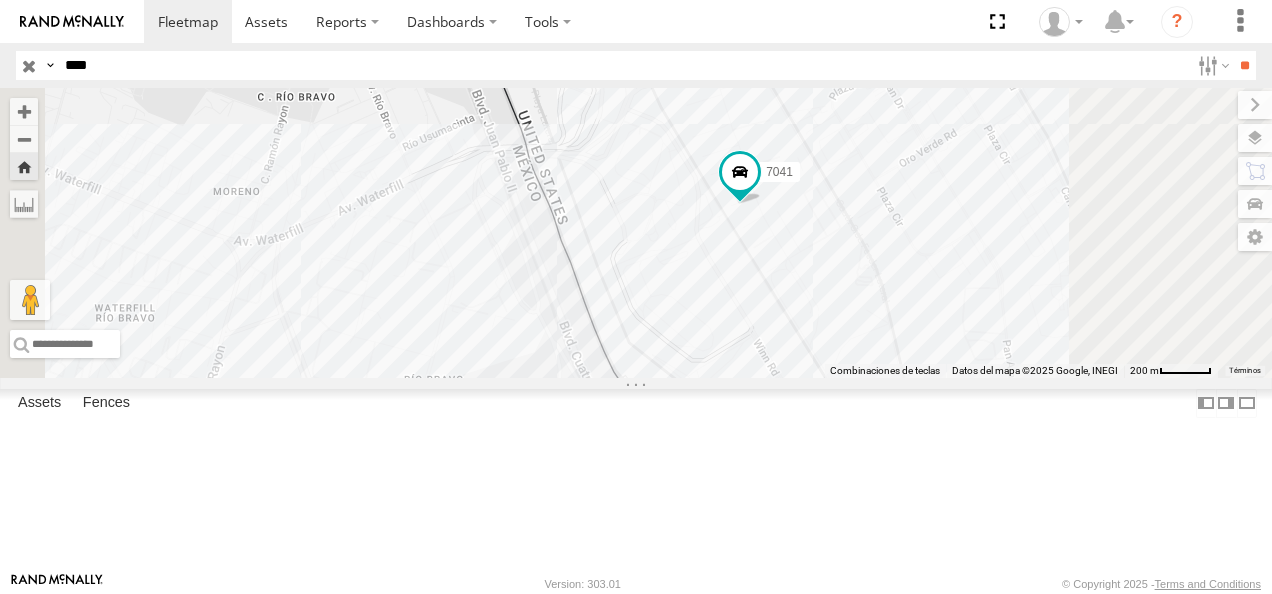 drag, startPoint x: 146, startPoint y: 66, endPoint x: -4, endPoint y: 54, distance: 150.47923 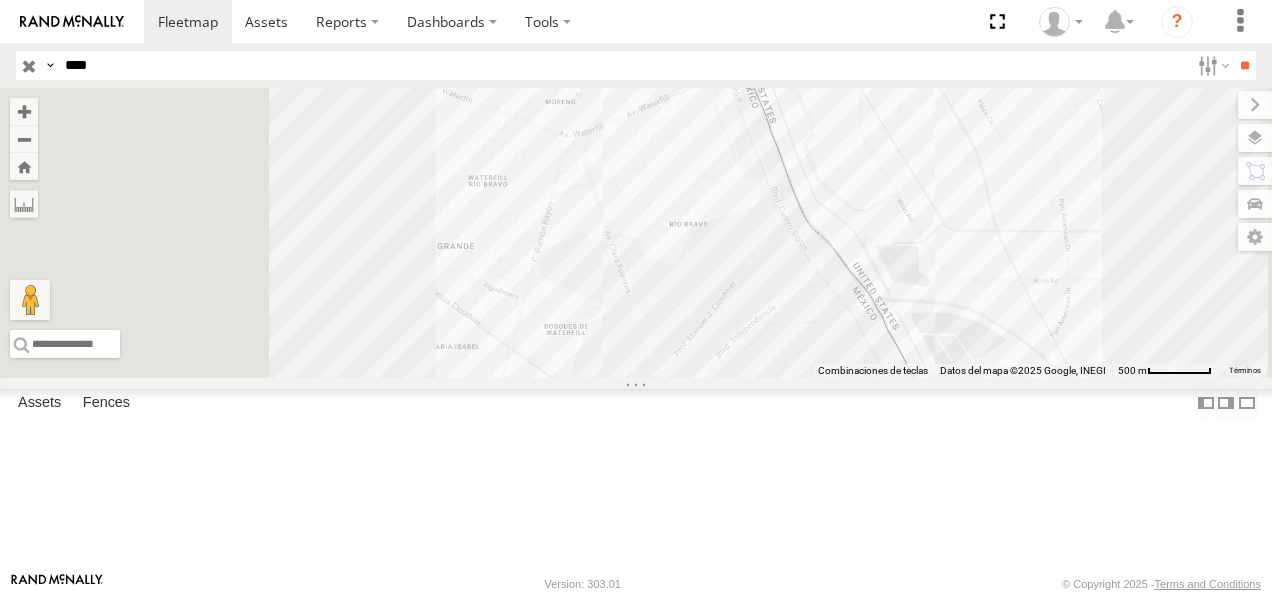 click on "C149" at bounding box center [0, 0] 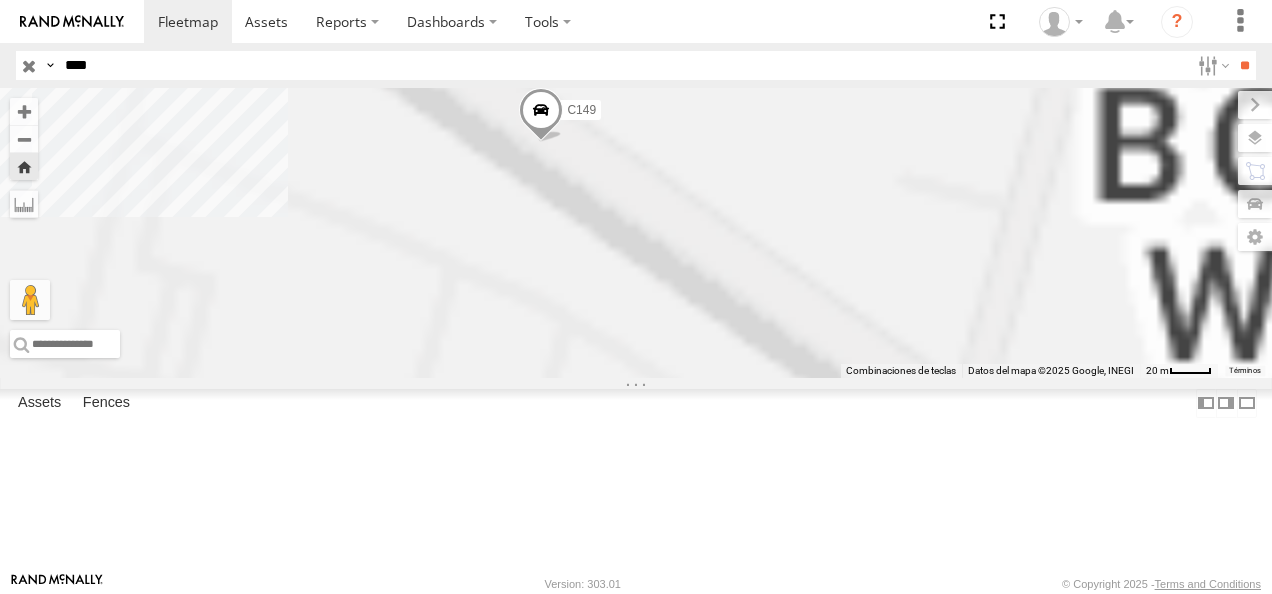 drag, startPoint x: 782, startPoint y: 280, endPoint x: 682, endPoint y: 182, distance: 140.01428 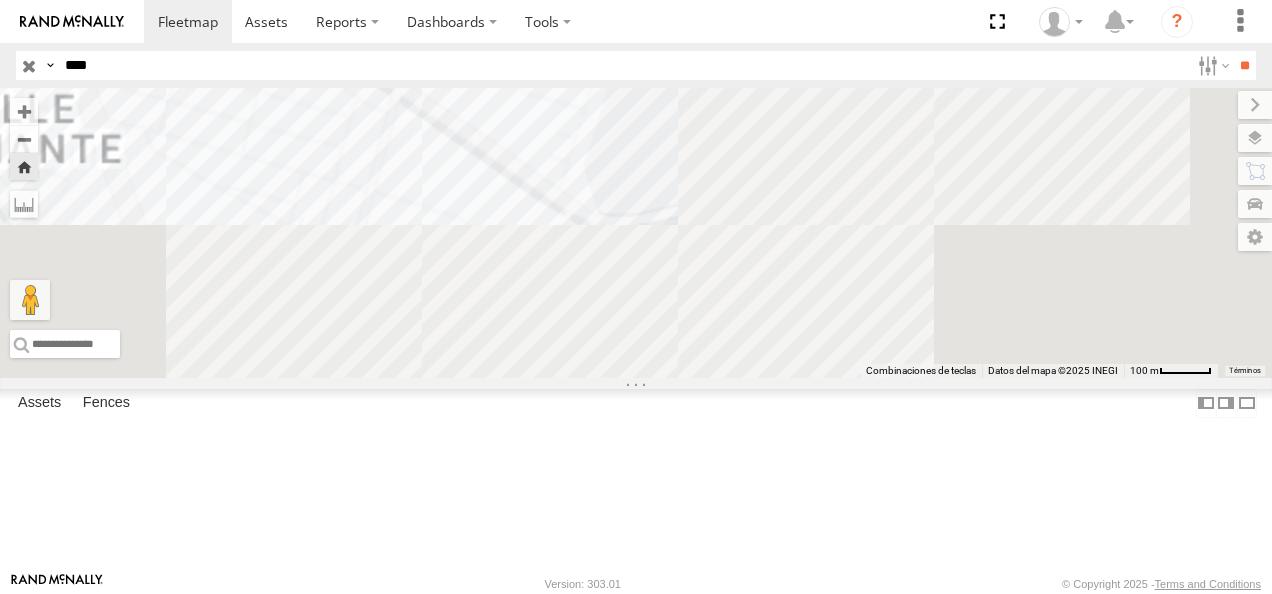 drag, startPoint x: 938, startPoint y: 278, endPoint x: 753, endPoint y: 197, distance: 201.95544 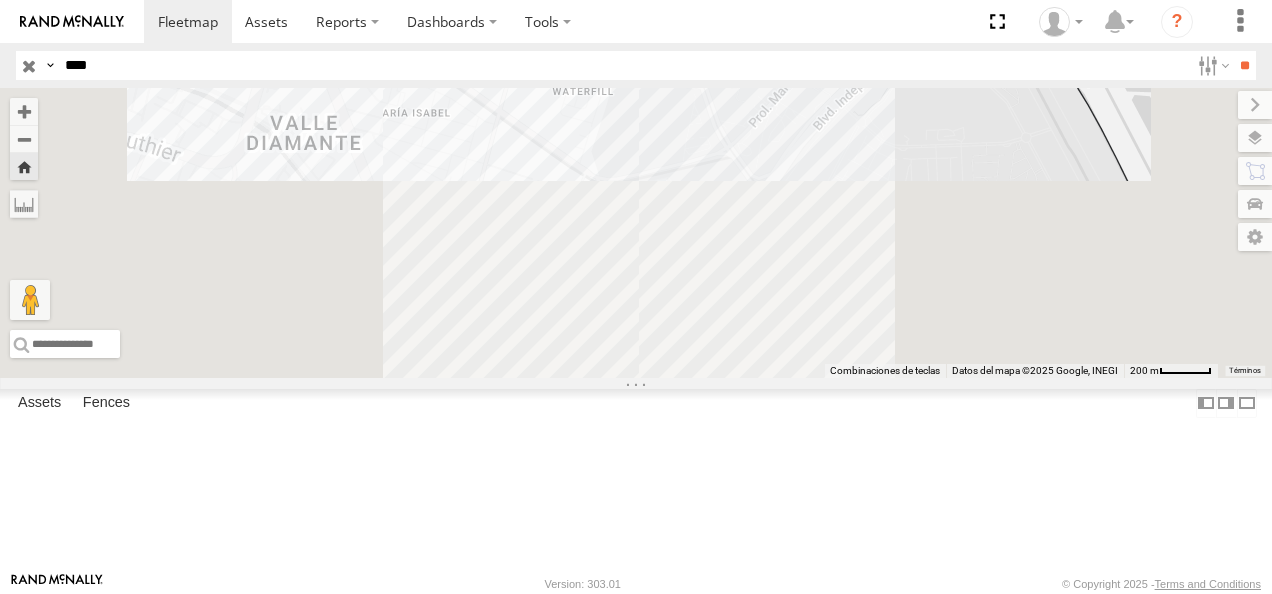 drag, startPoint x: 701, startPoint y: 232, endPoint x: 850, endPoint y: 296, distance: 162.1635 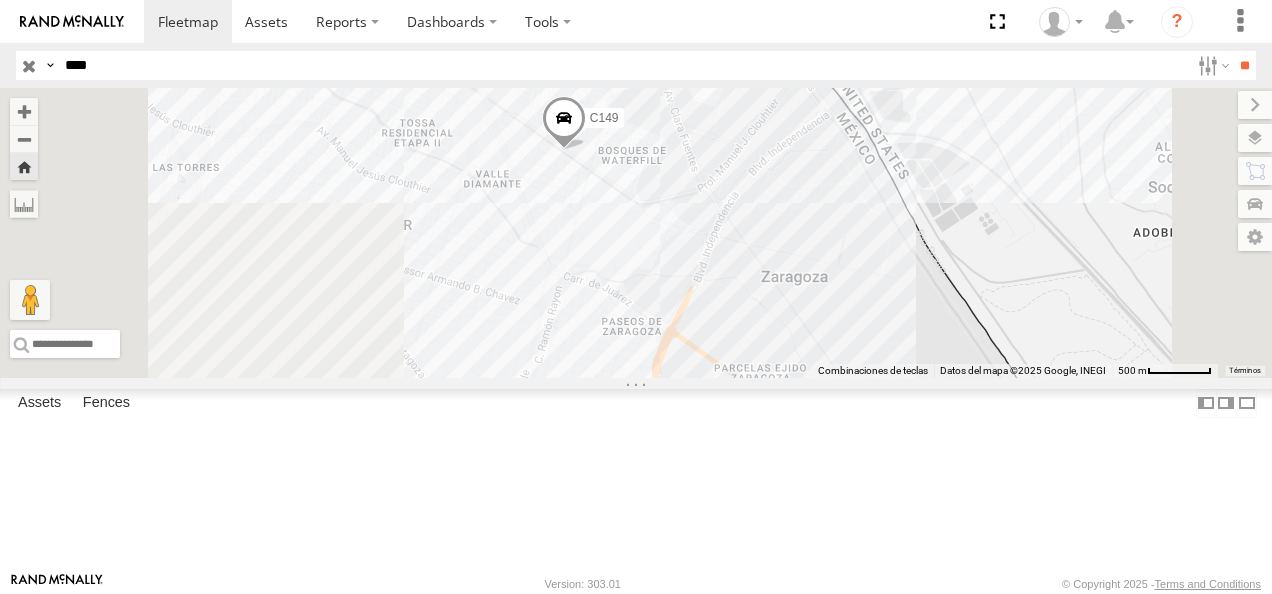 drag, startPoint x: 807, startPoint y: 306, endPoint x: 776, endPoint y: 304, distance: 31.06445 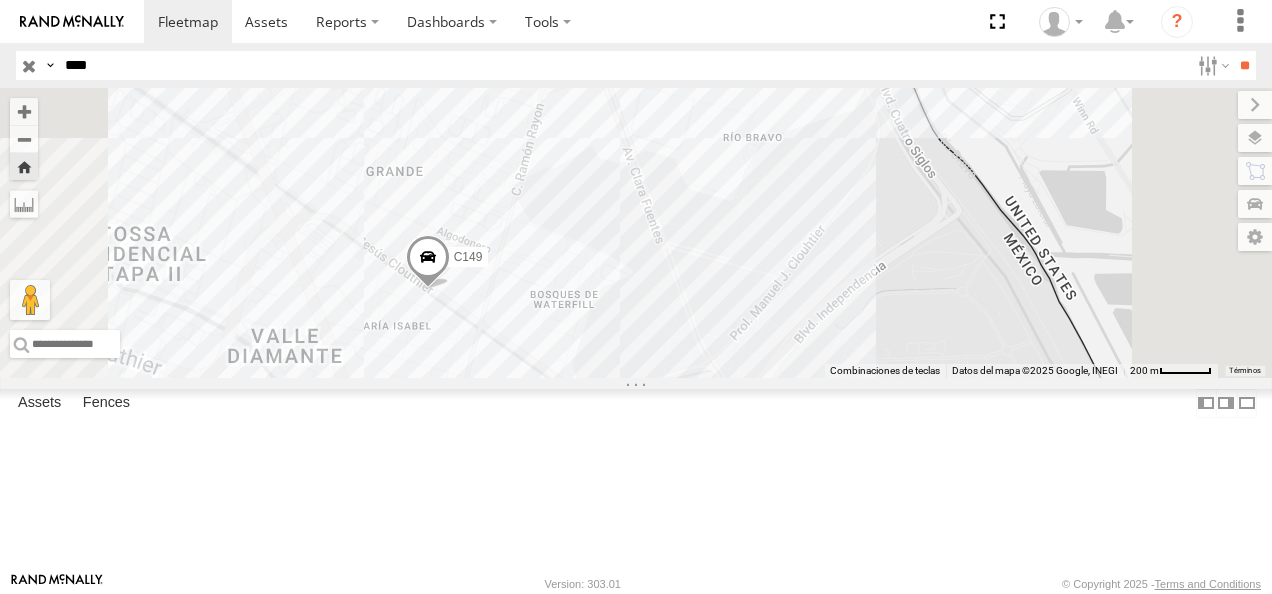 drag, startPoint x: 802, startPoint y: 291, endPoint x: 594, endPoint y: 236, distance: 215.14879 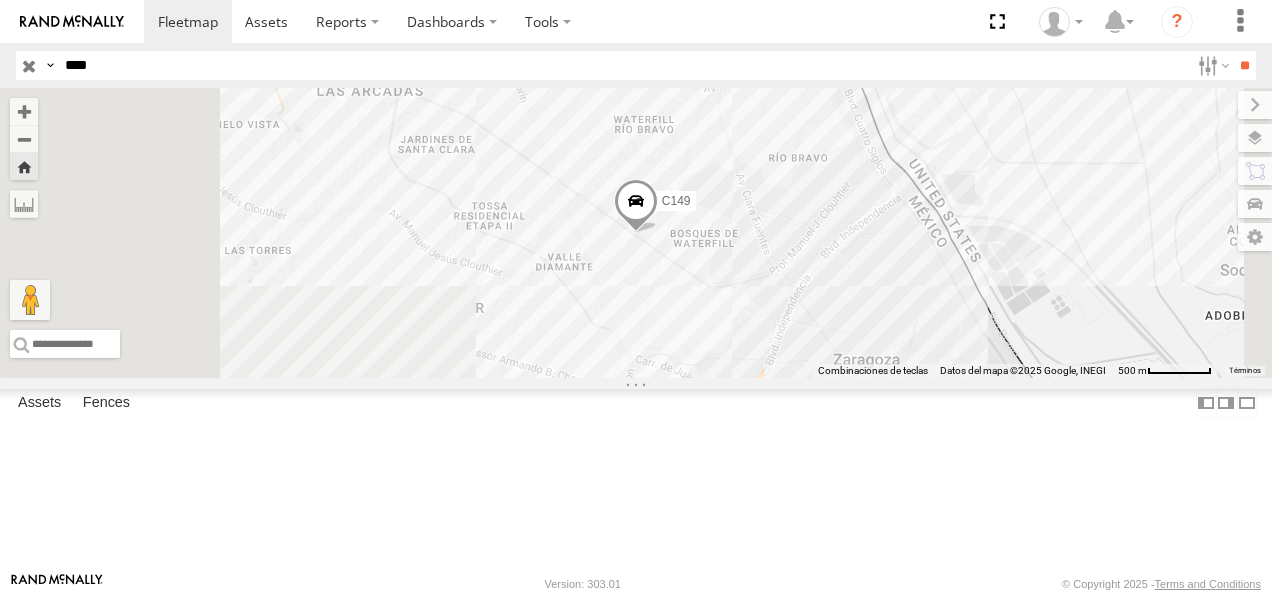 click on "Cruce" at bounding box center (0, 0) 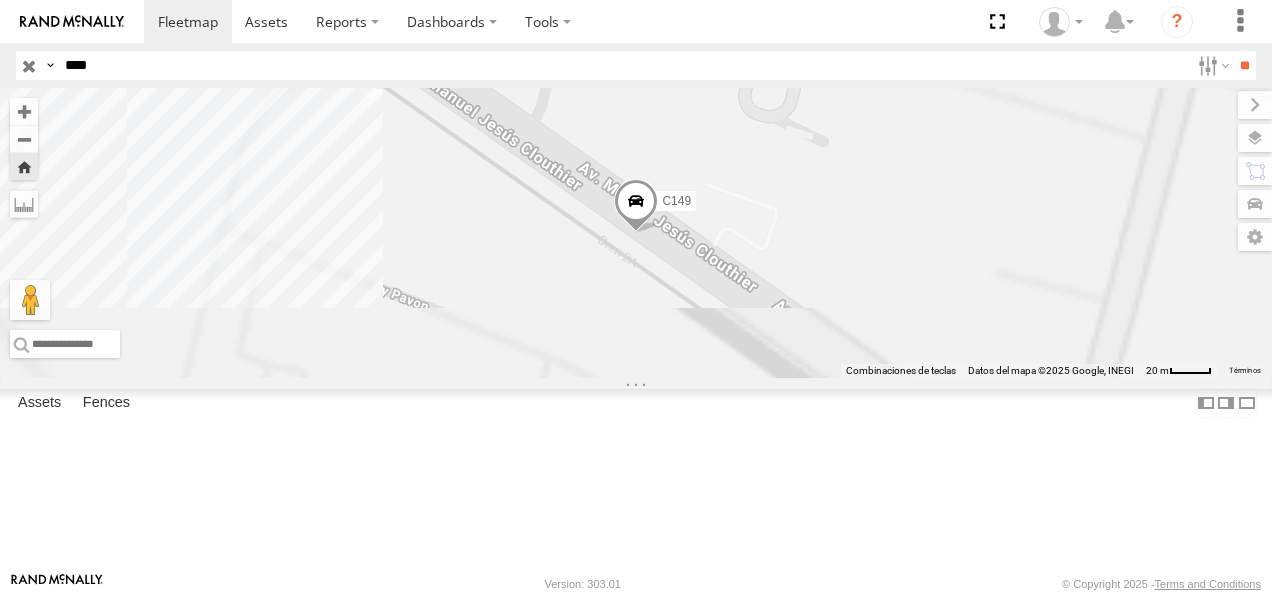 click at bounding box center [636, 207] 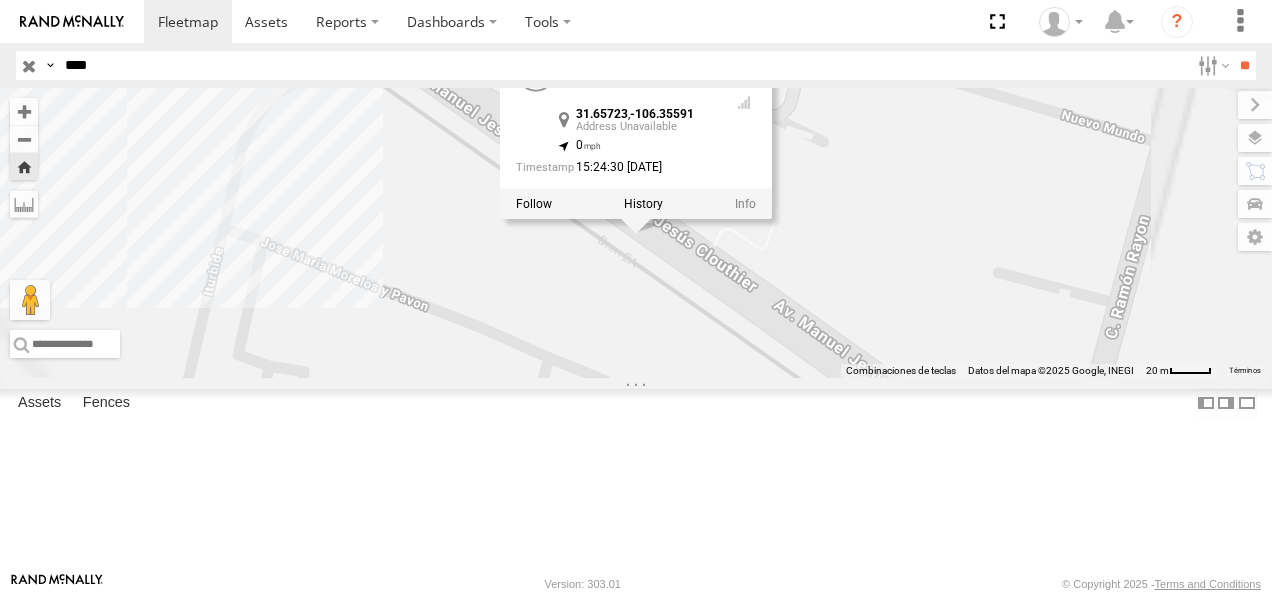 click on "C149 C149 31.65723 ,  -106.35591 0 15:24:30 [DATE]" at bounding box center [636, 233] 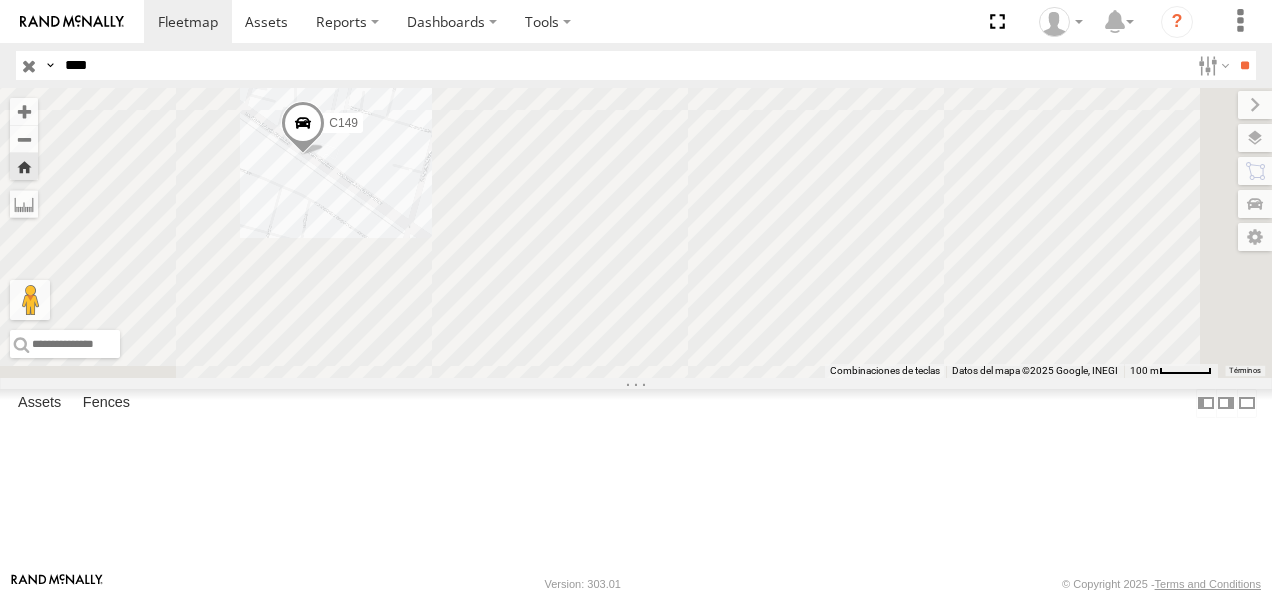 drag, startPoint x: 882, startPoint y: 411, endPoint x: 592, endPoint y: 314, distance: 305.79242 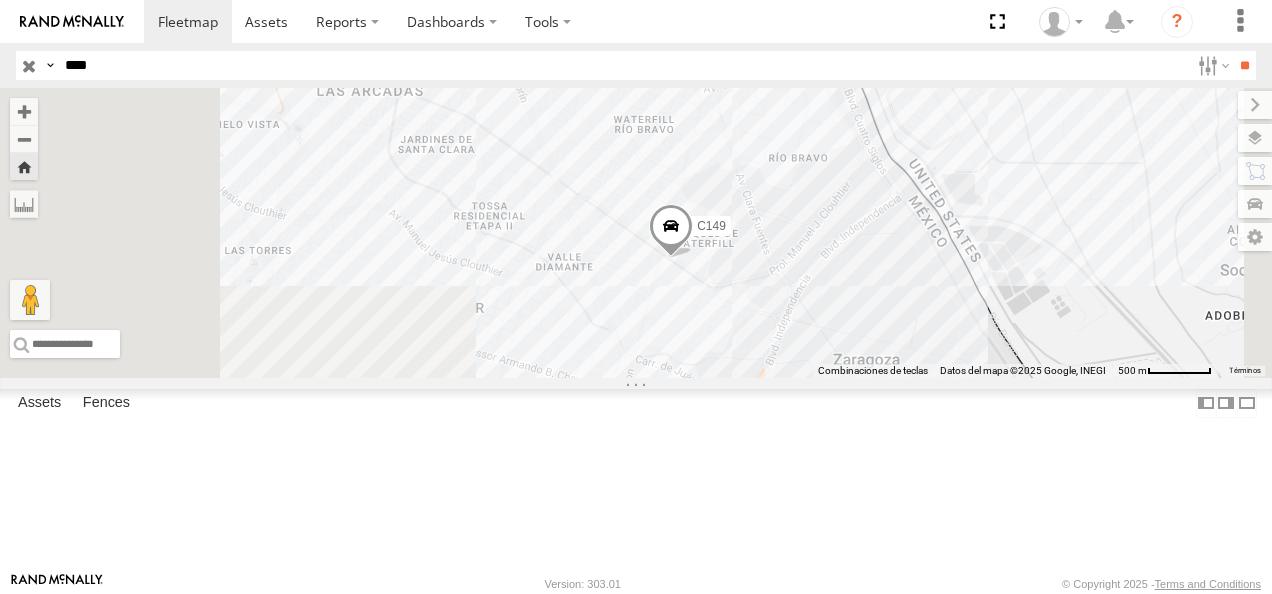drag, startPoint x: 102, startPoint y: 63, endPoint x: -4, endPoint y: 63, distance: 106 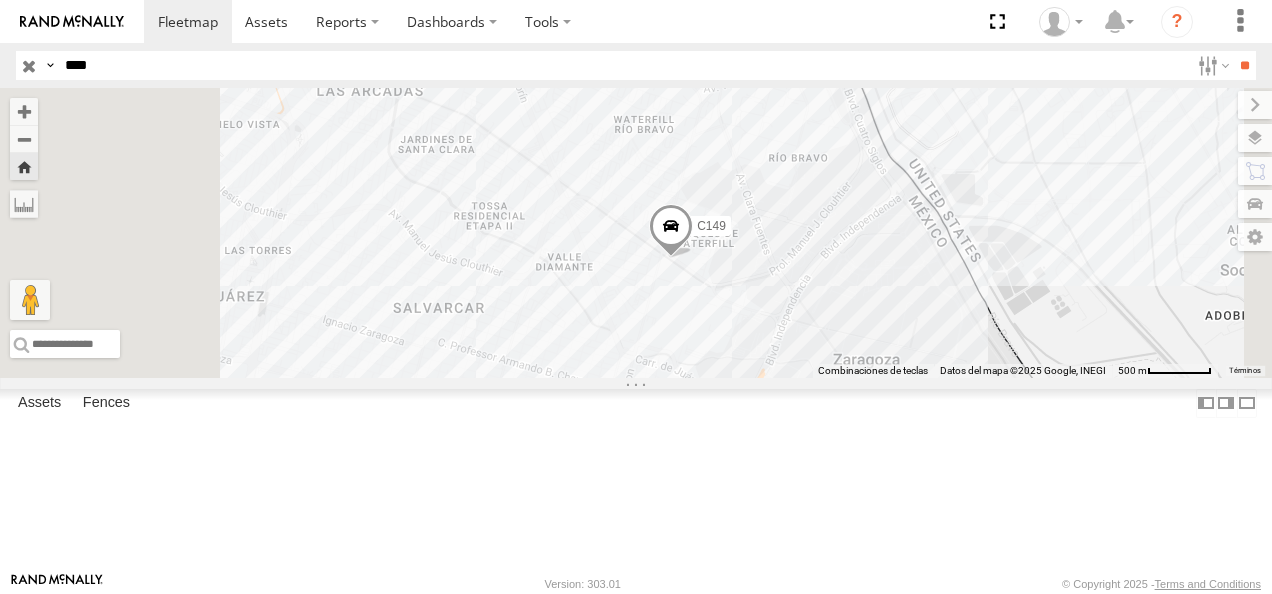 click on "**" at bounding box center (1244, 65) 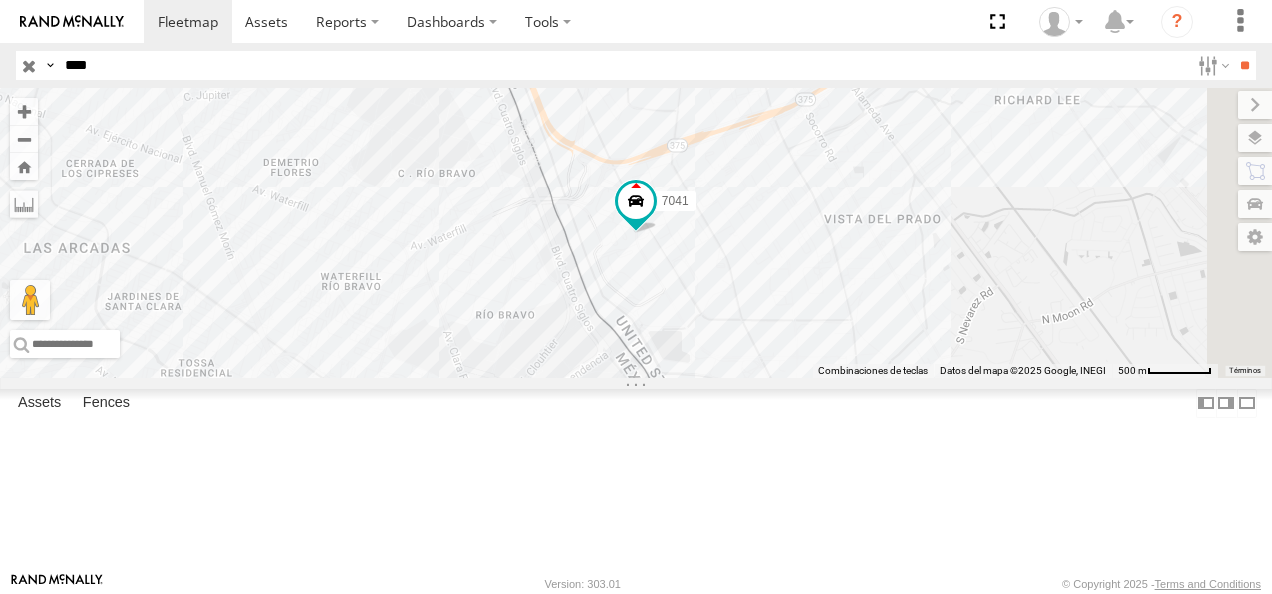 click on "FLEX NORTE" at bounding box center (0, 0) 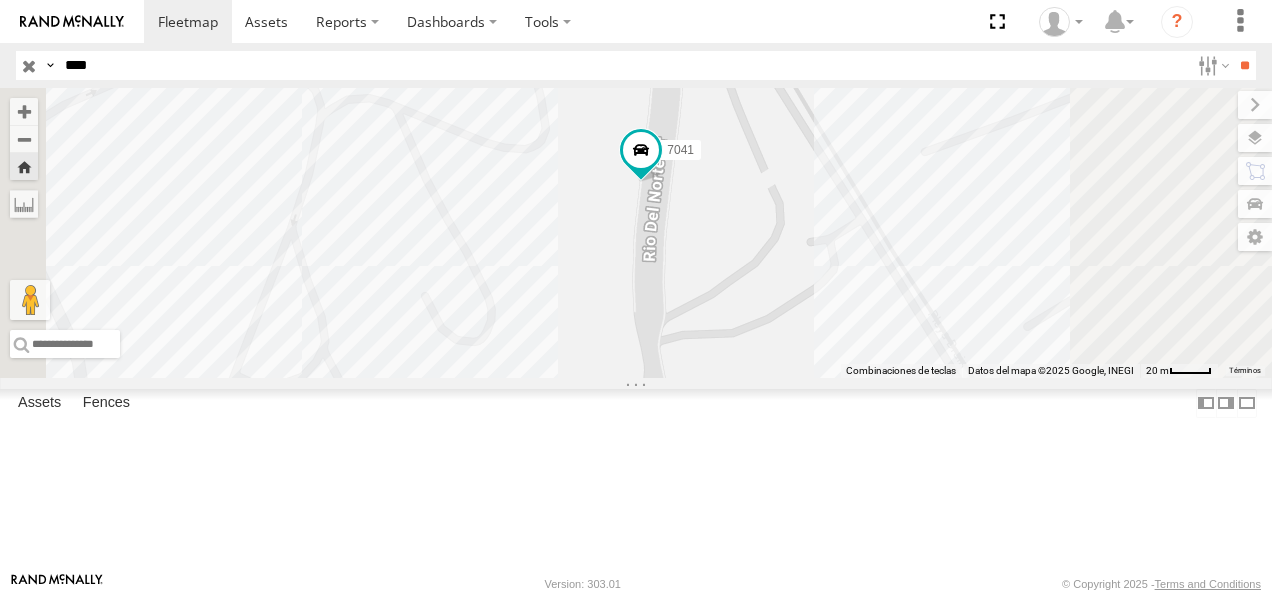 drag, startPoint x: 13, startPoint y: 54, endPoint x: 0, endPoint y: 42, distance: 17.691807 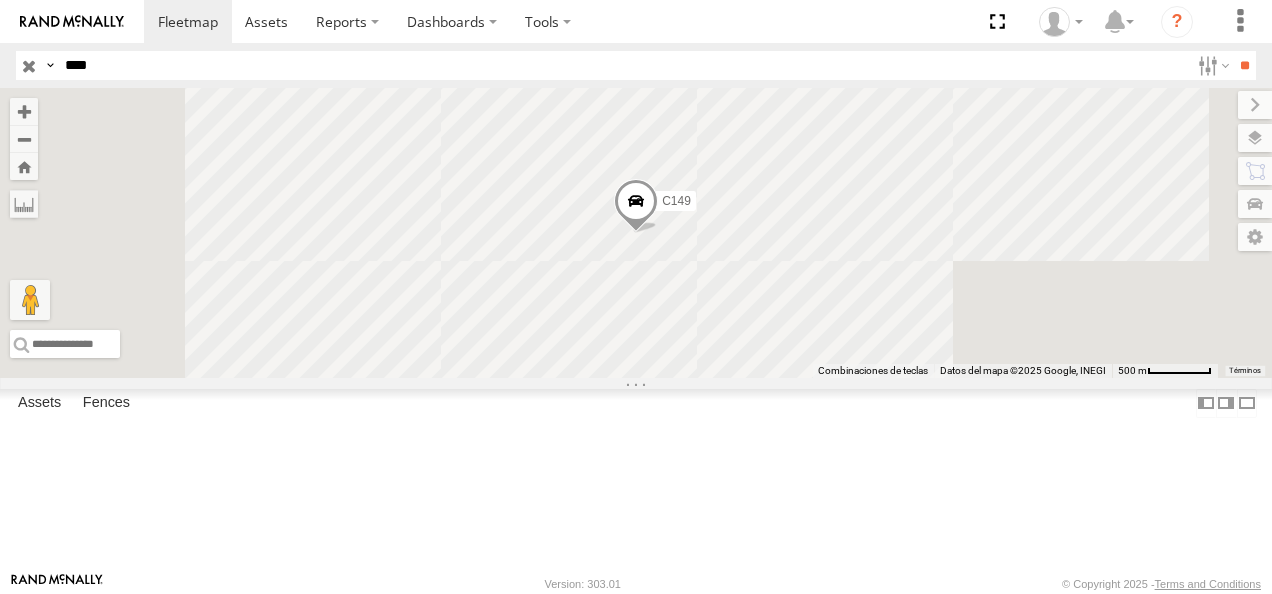 click on "Cruce" at bounding box center [0, 0] 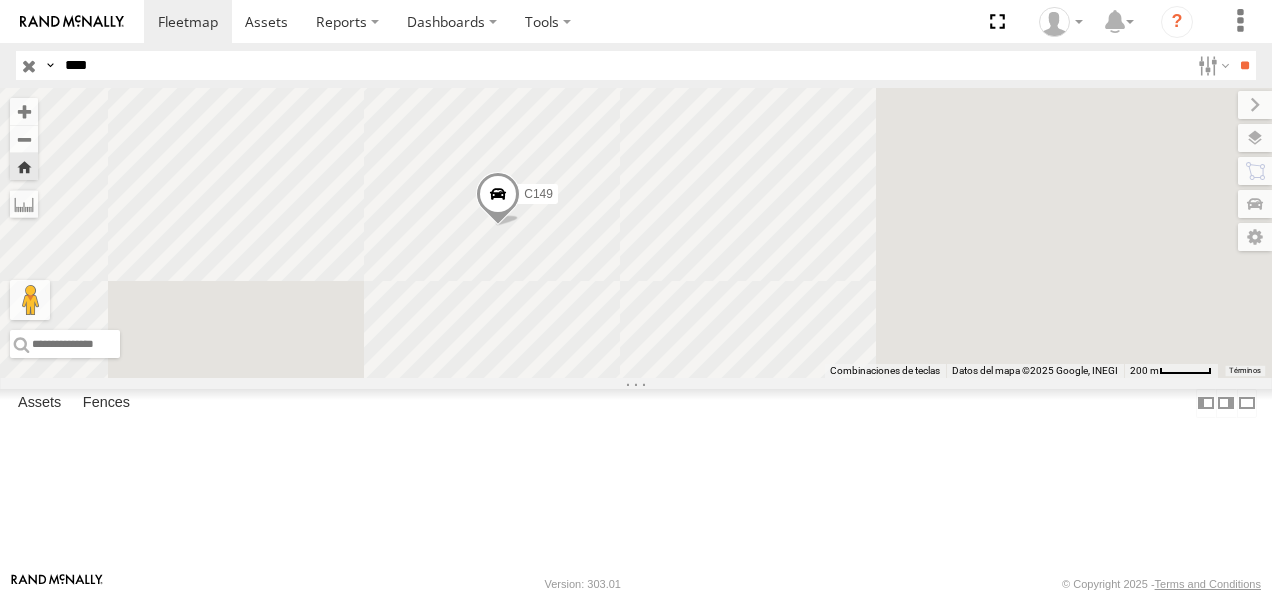 drag, startPoint x: 1085, startPoint y: 382, endPoint x: 882, endPoint y: 354, distance: 204.92194 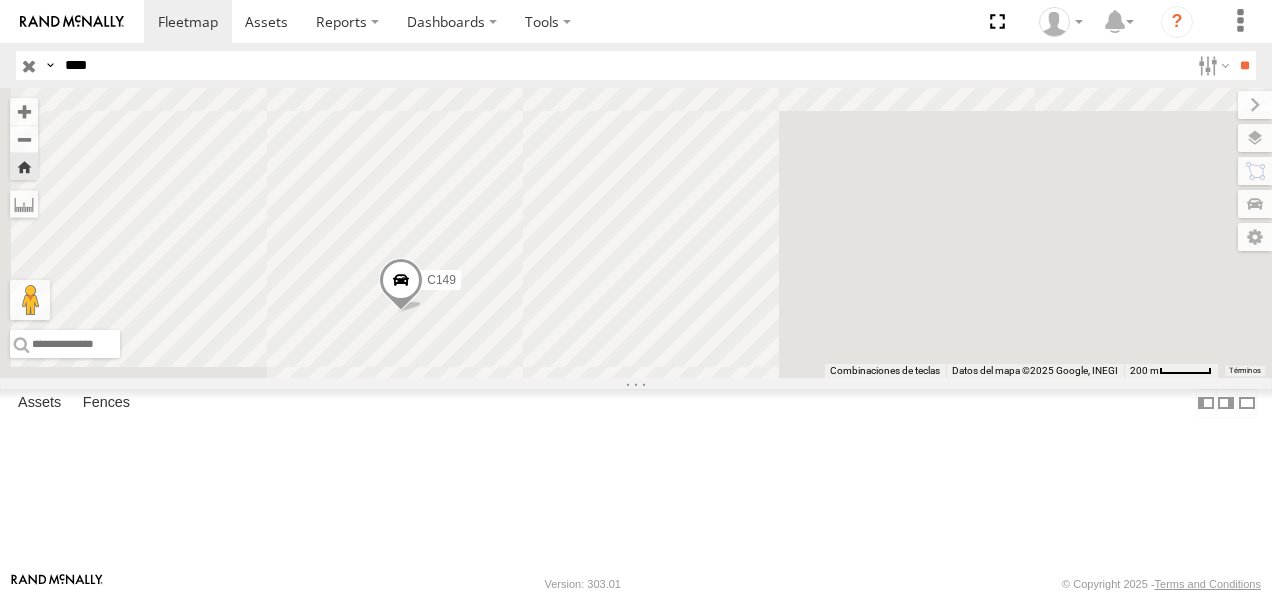 drag, startPoint x: 882, startPoint y: 248, endPoint x: 882, endPoint y: 356, distance: 108 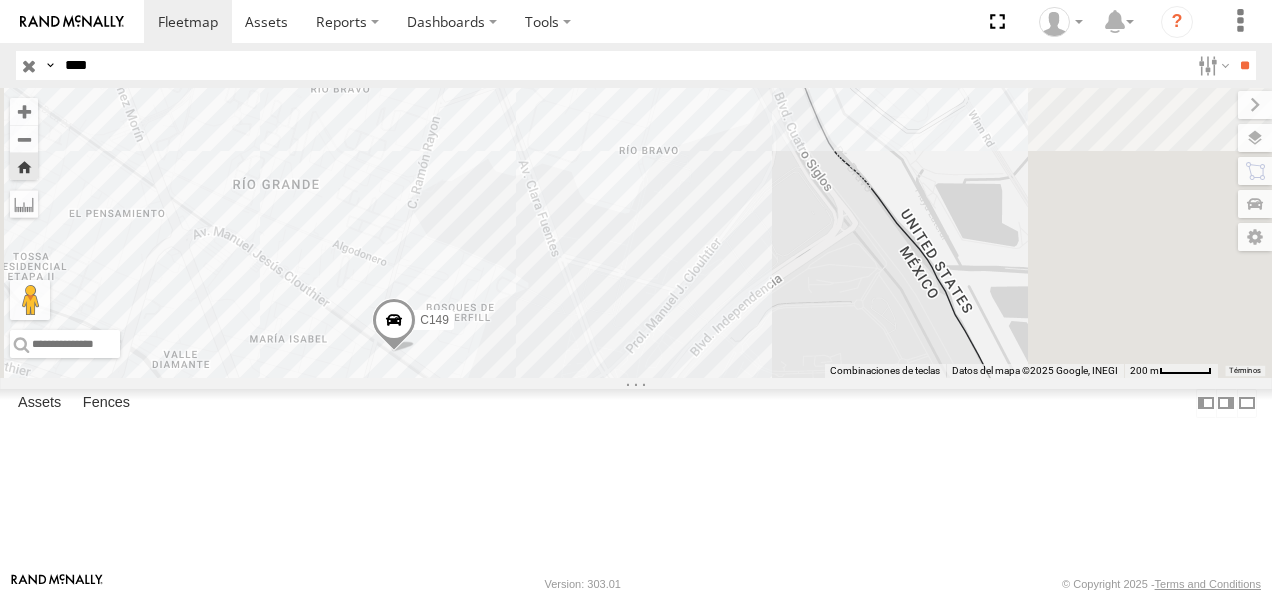 drag, startPoint x: 901, startPoint y: 302, endPoint x: 894, endPoint y: 335, distance: 33.734257 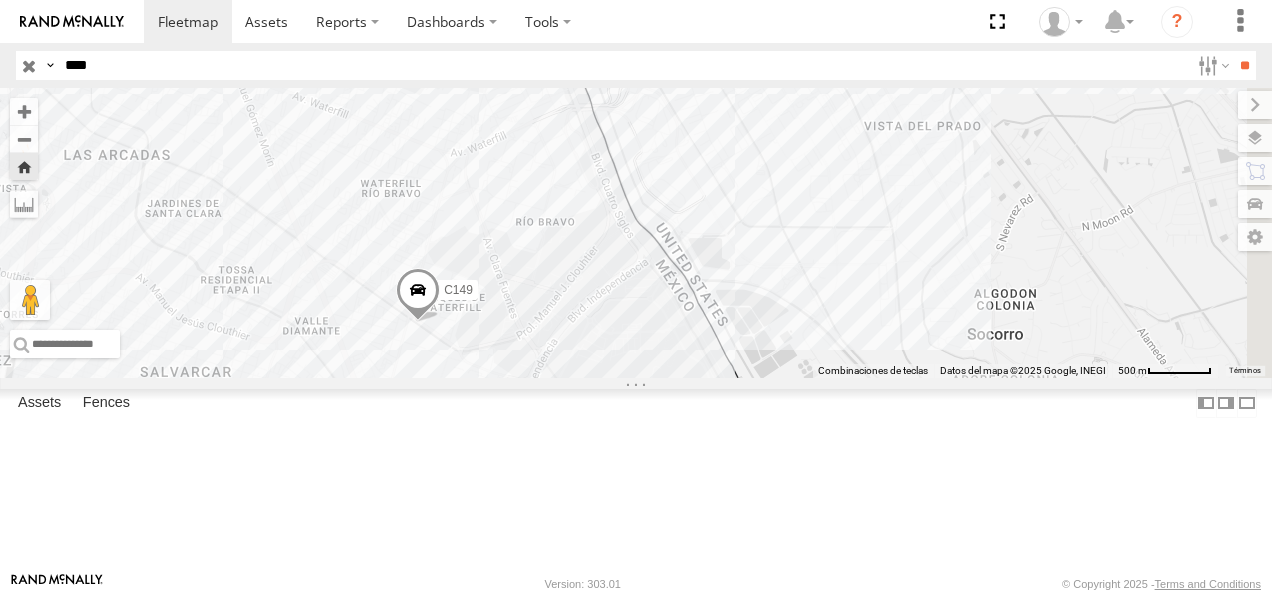 drag, startPoint x: 884, startPoint y: 273, endPoint x: 811, endPoint y: 293, distance: 75.690155 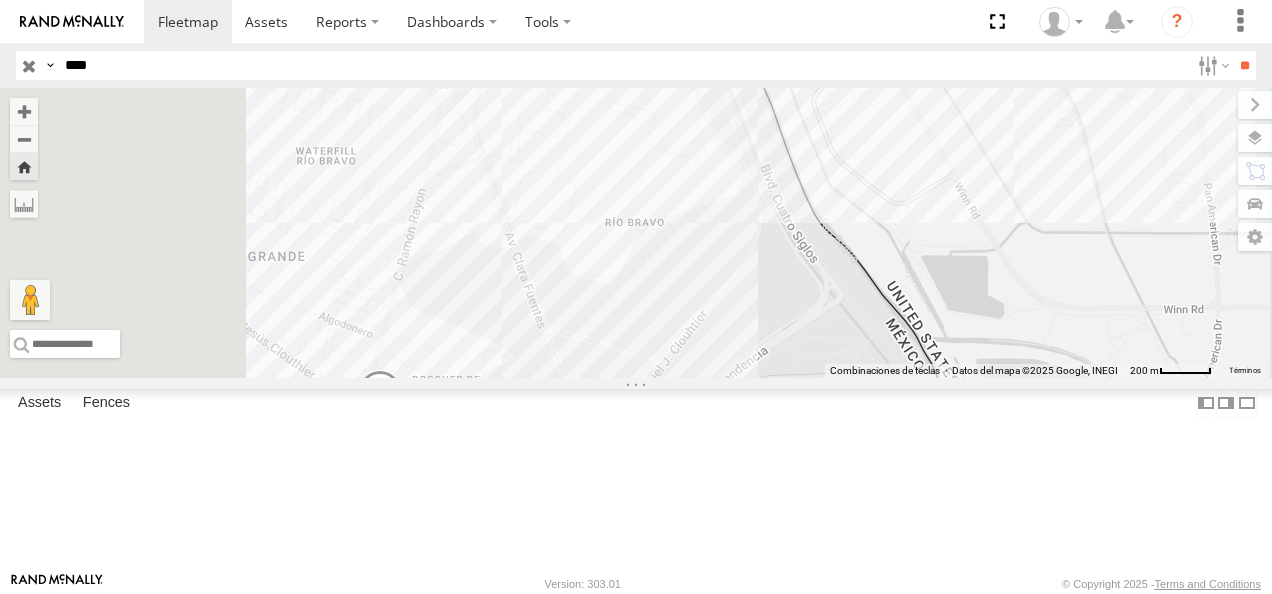 drag, startPoint x: 793, startPoint y: 352, endPoint x: 896, endPoint y: 328, distance: 105.75916 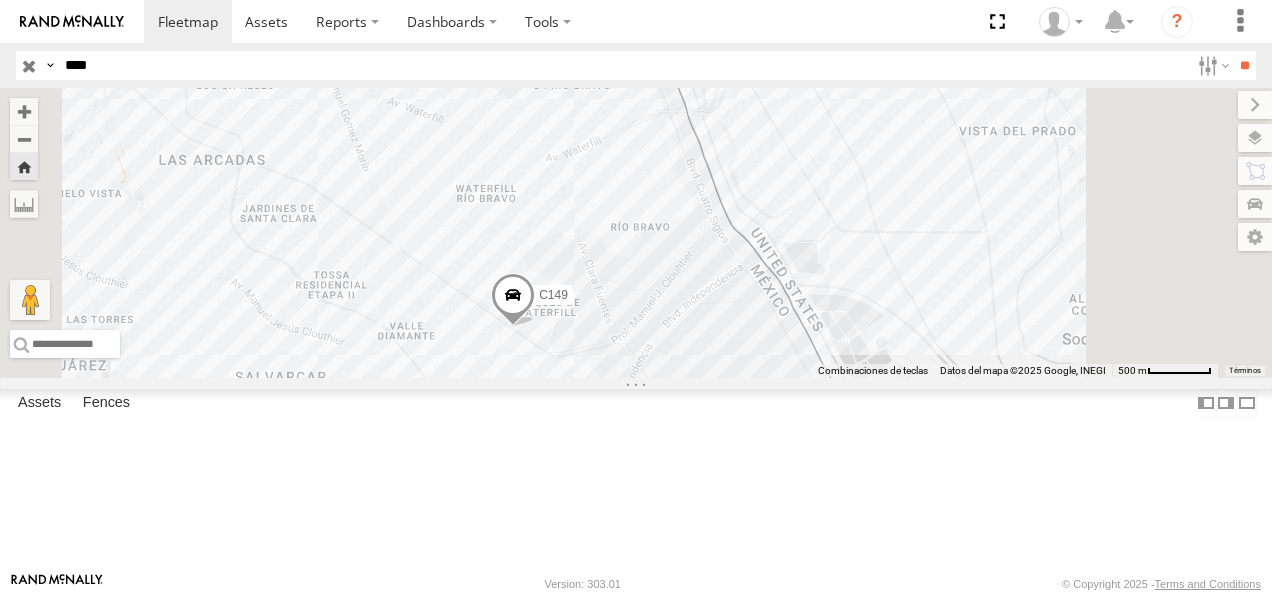 click on "C149" at bounding box center [636, 233] 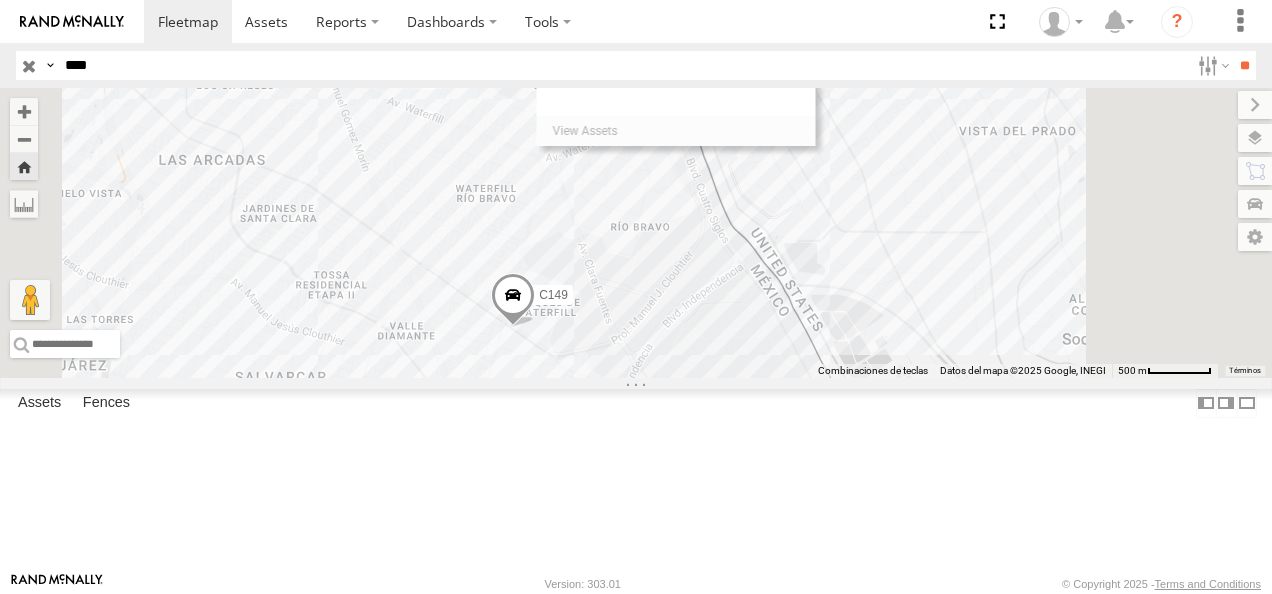 click on "C149" at bounding box center [636, 233] 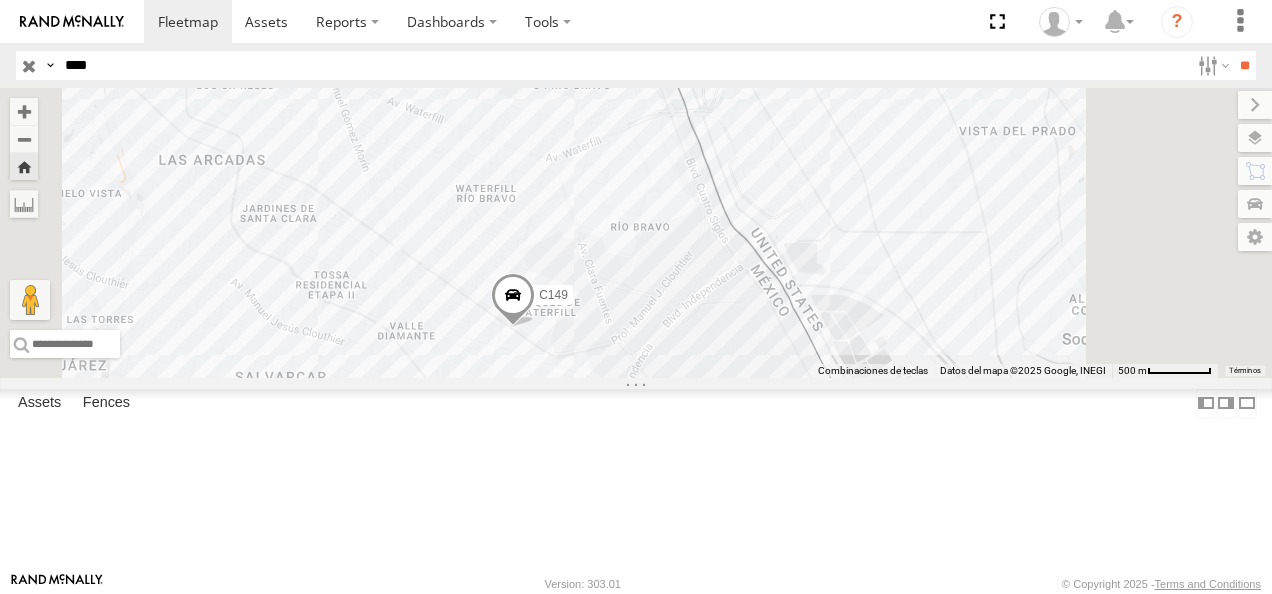 click on "C149" at bounding box center [636, 233] 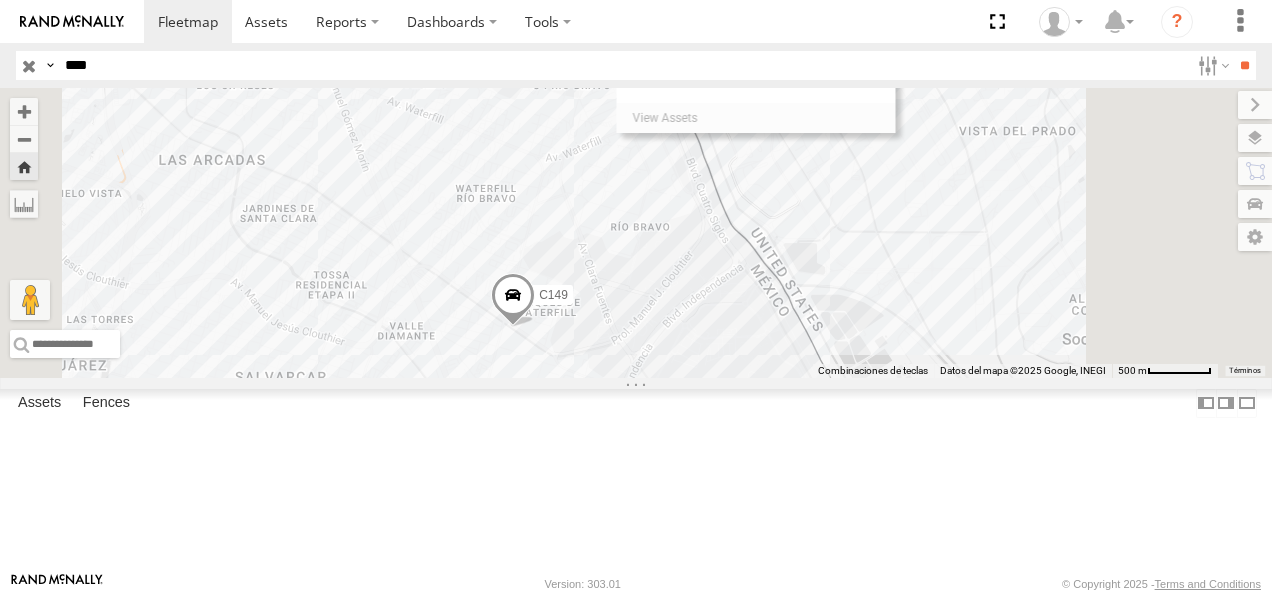 click on "C149" at bounding box center [636, 233] 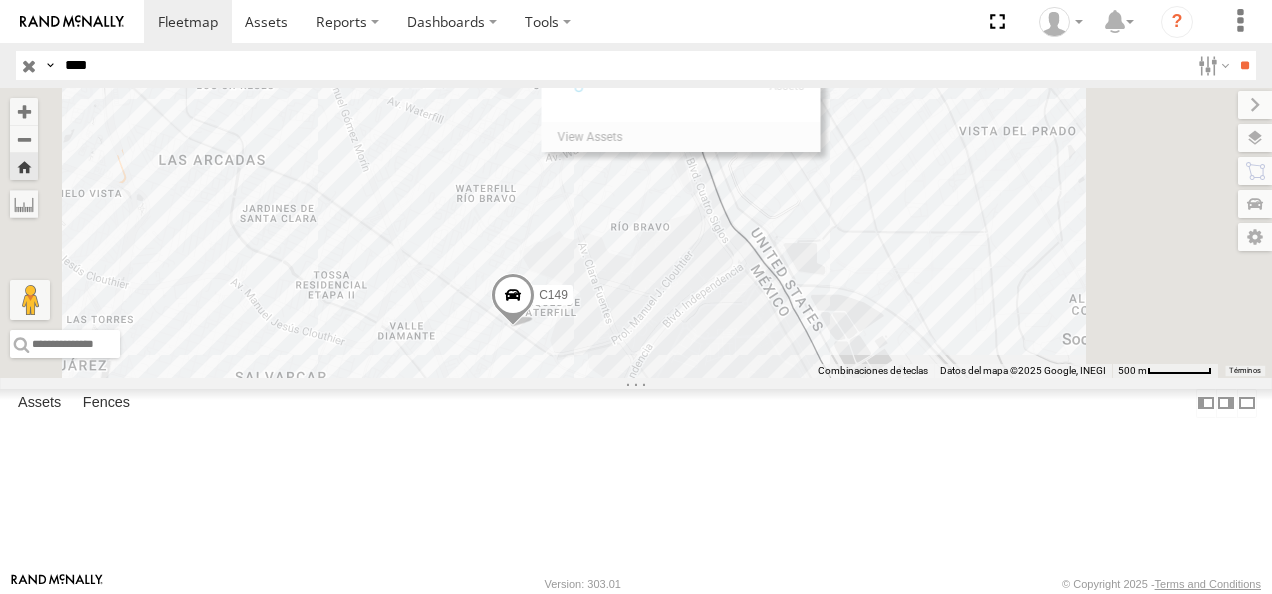 click on "C149" at bounding box center [636, 233] 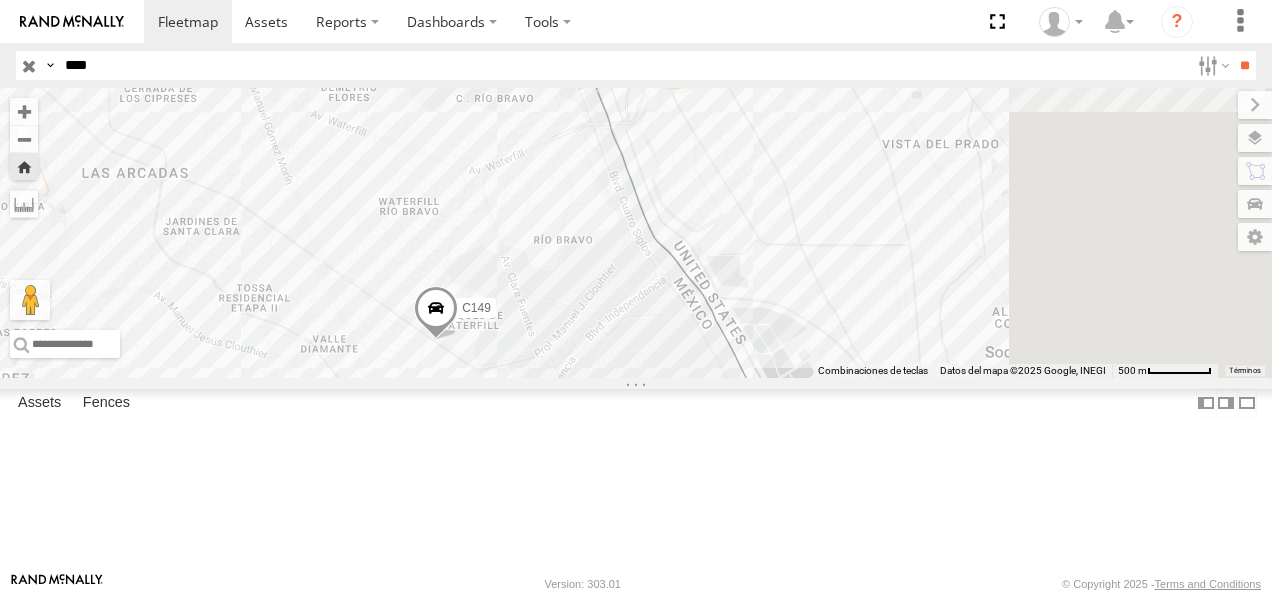 drag, startPoint x: 955, startPoint y: 388, endPoint x: 878, endPoint y: 403, distance: 78.44743 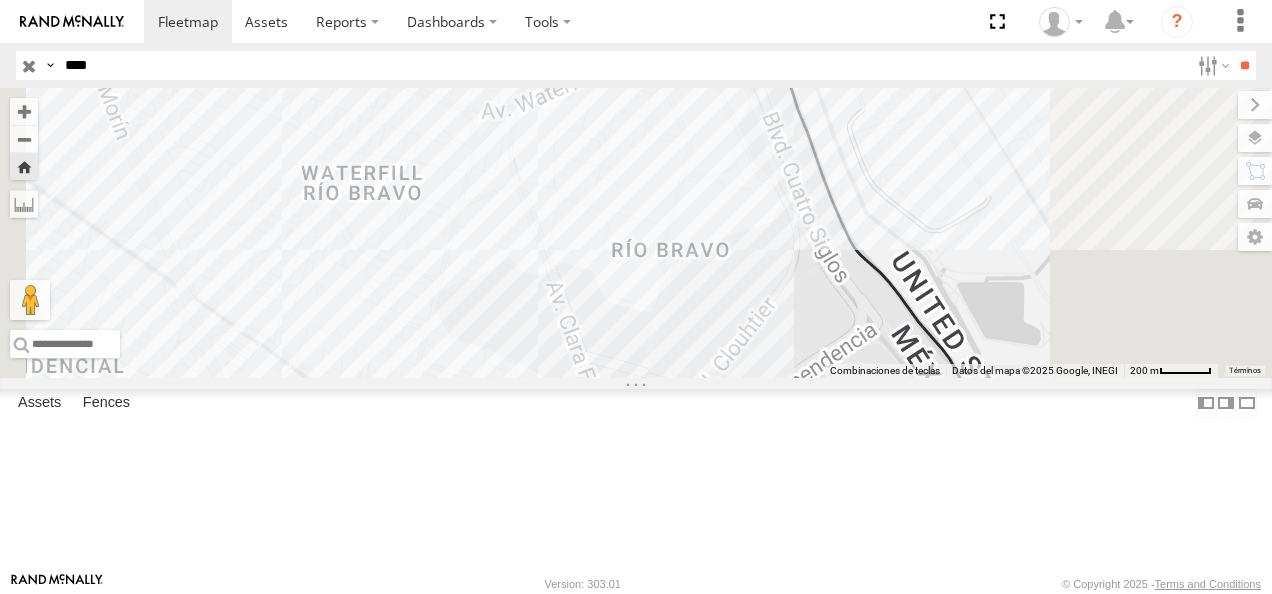 drag, startPoint x: 816, startPoint y: 382, endPoint x: 998, endPoint y: 462, distance: 198.80644 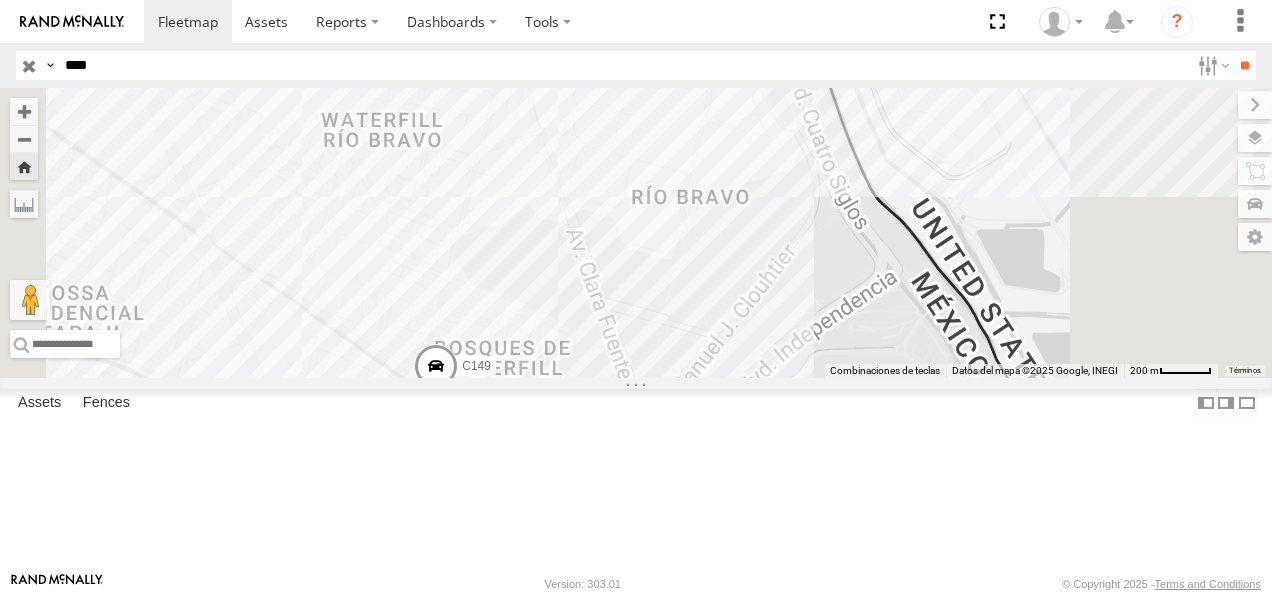 drag, startPoint x: 998, startPoint y: 443, endPoint x: 1018, endPoint y: 388, distance: 58.5235 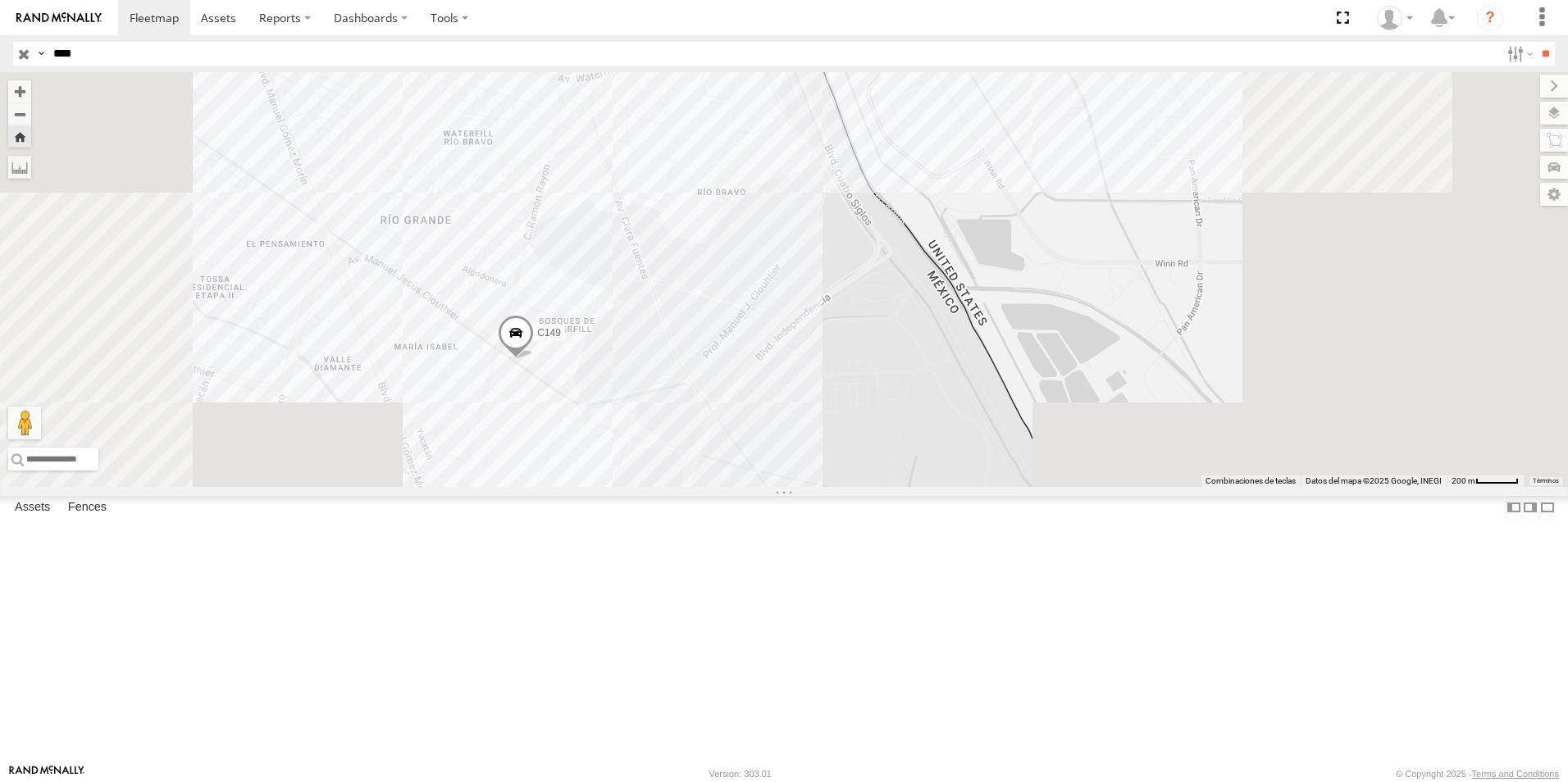drag, startPoint x: 961, startPoint y: 261, endPoint x: 850, endPoint y: 201, distance: 126.17845 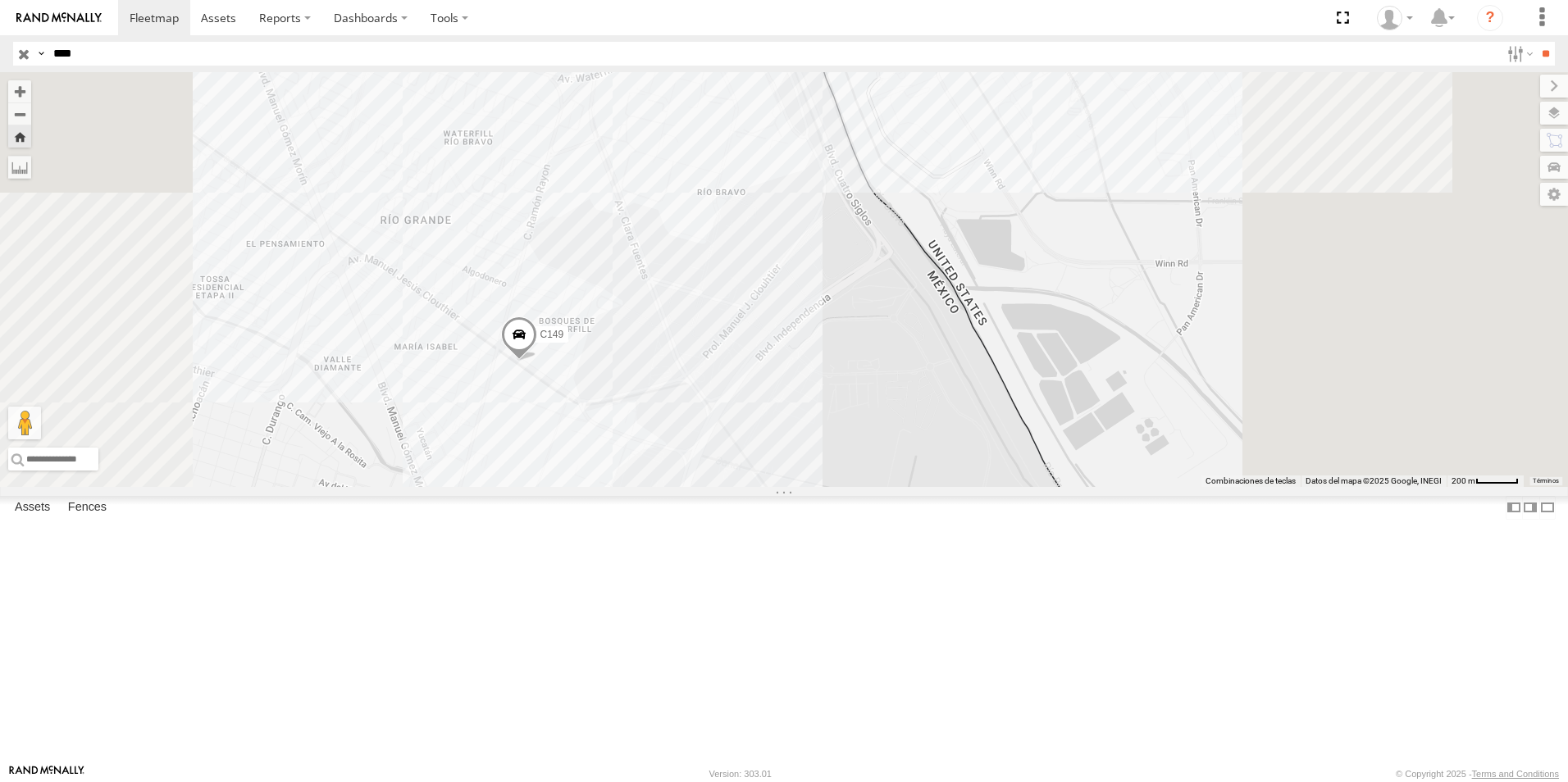click at bounding box center [519, 339] 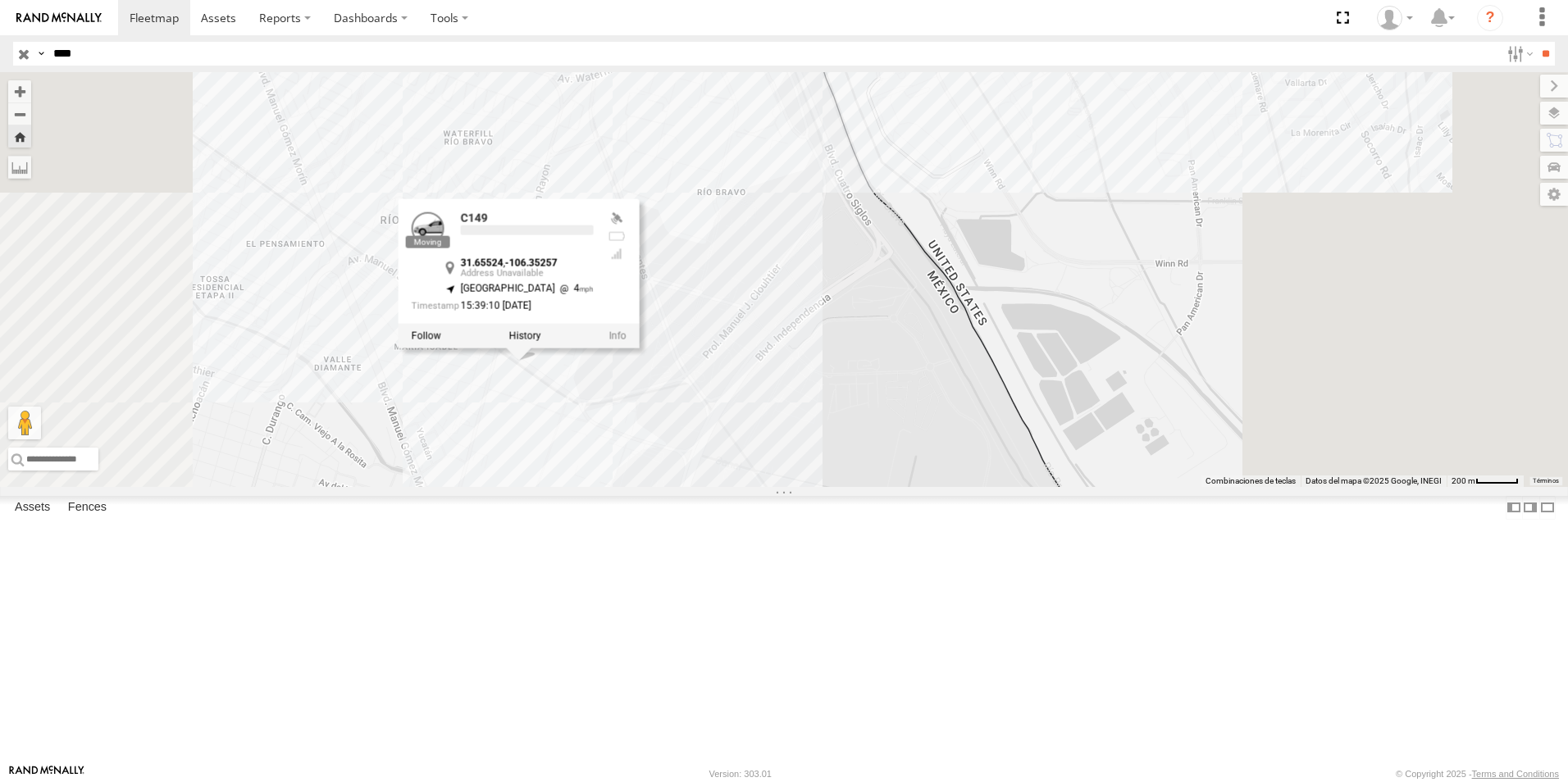click at bounding box center [0, 0] 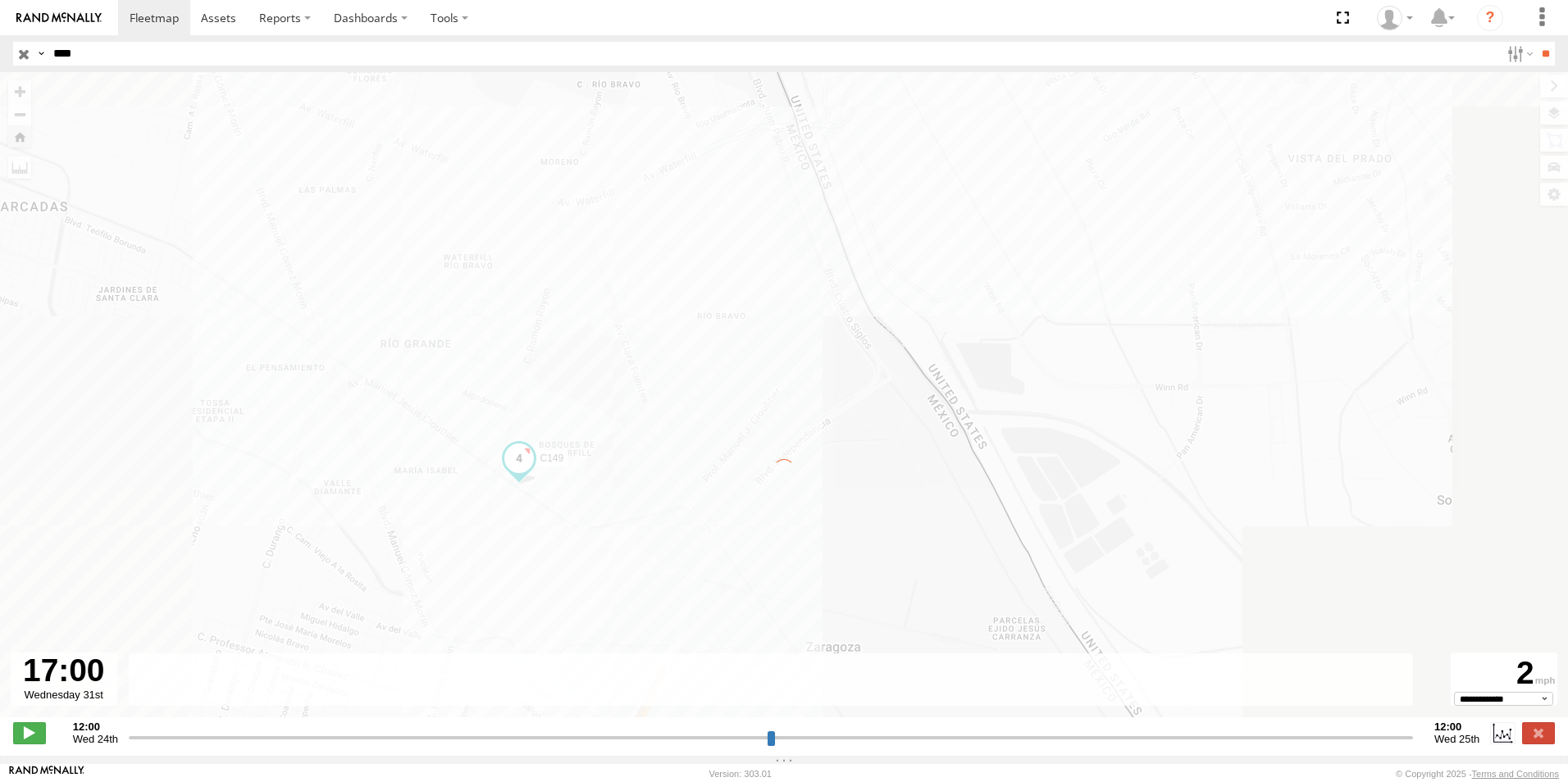type on "*" 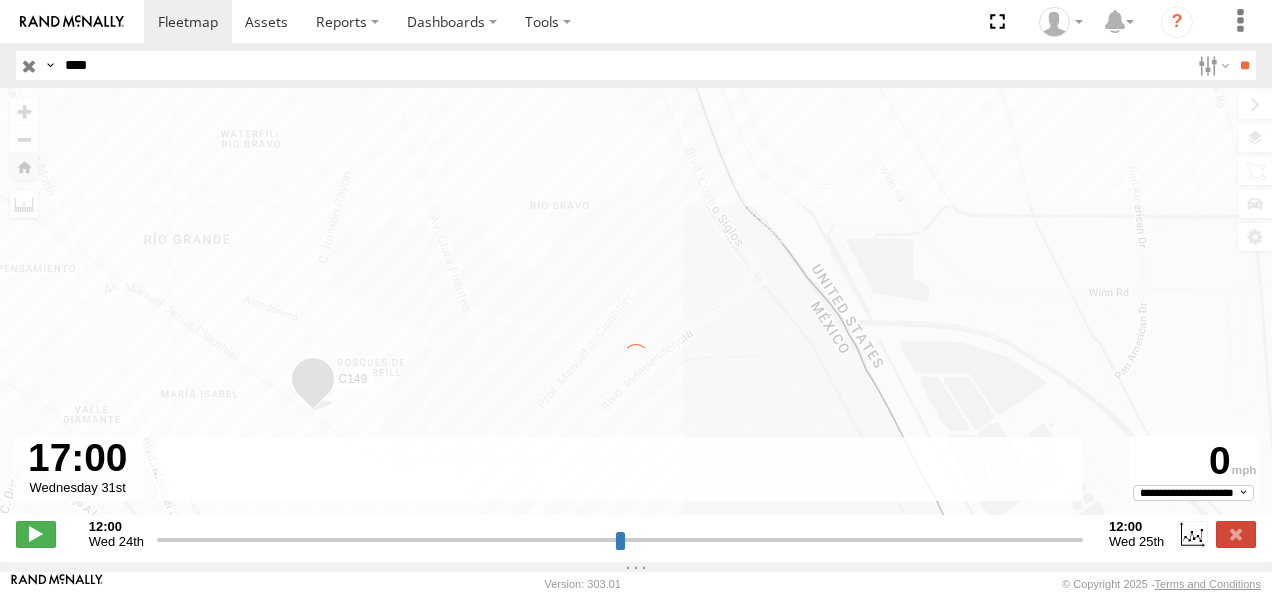 click on "×" at bounding box center (0, 0) 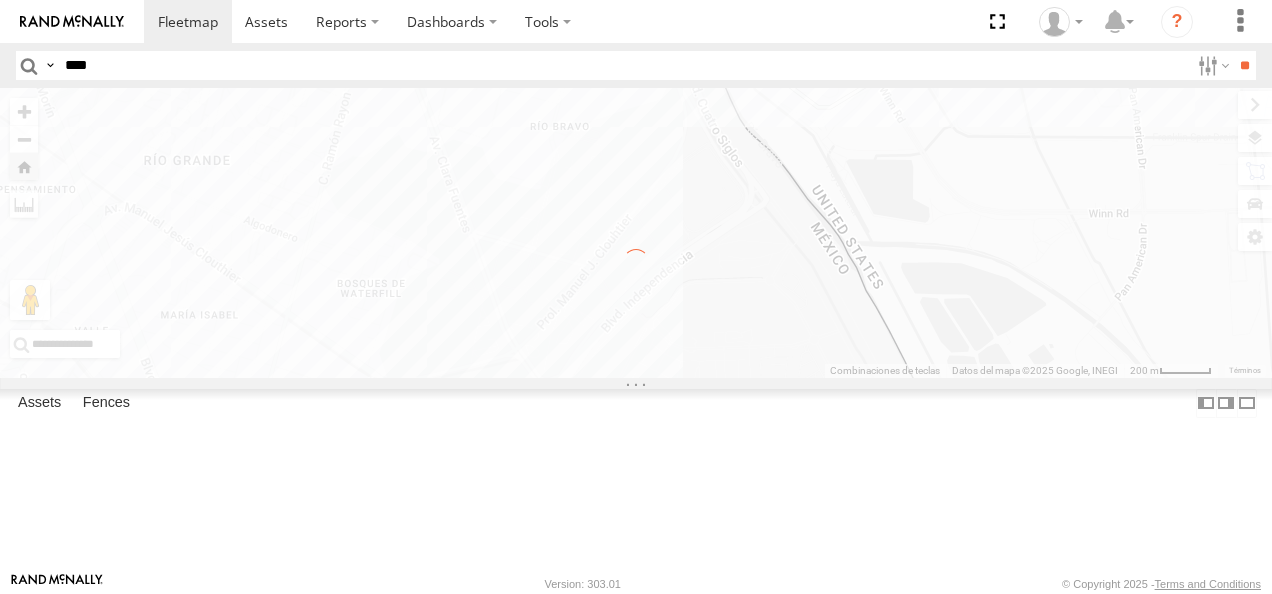 click on "****" at bounding box center (623, 65) 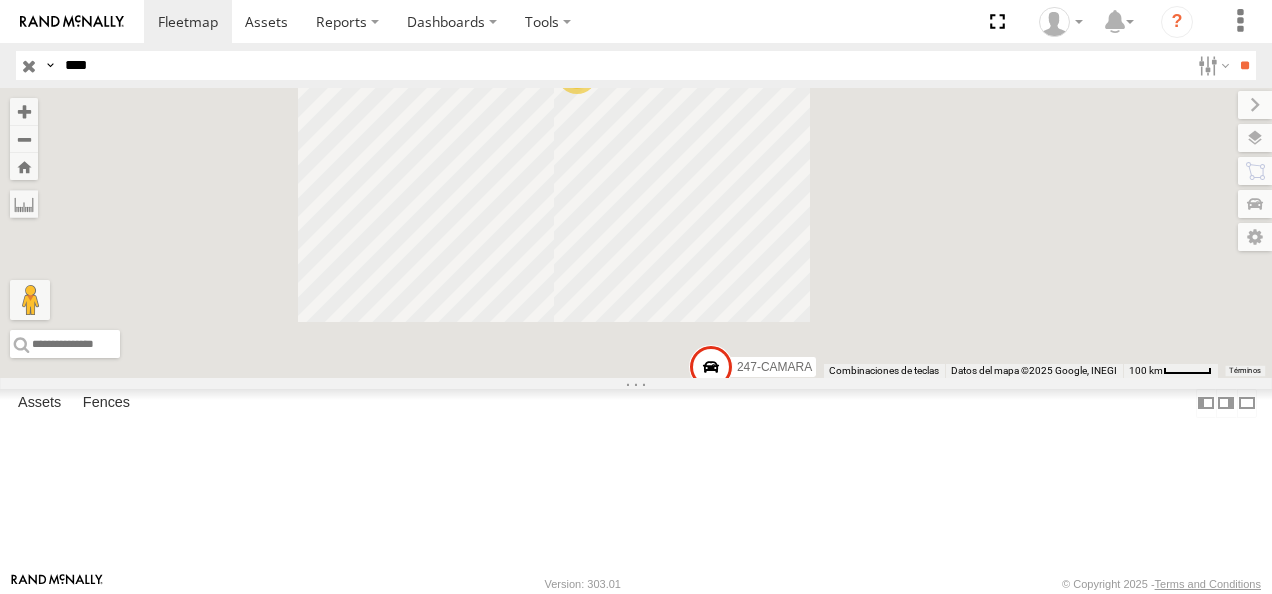 click on "C149" at bounding box center (0, 0) 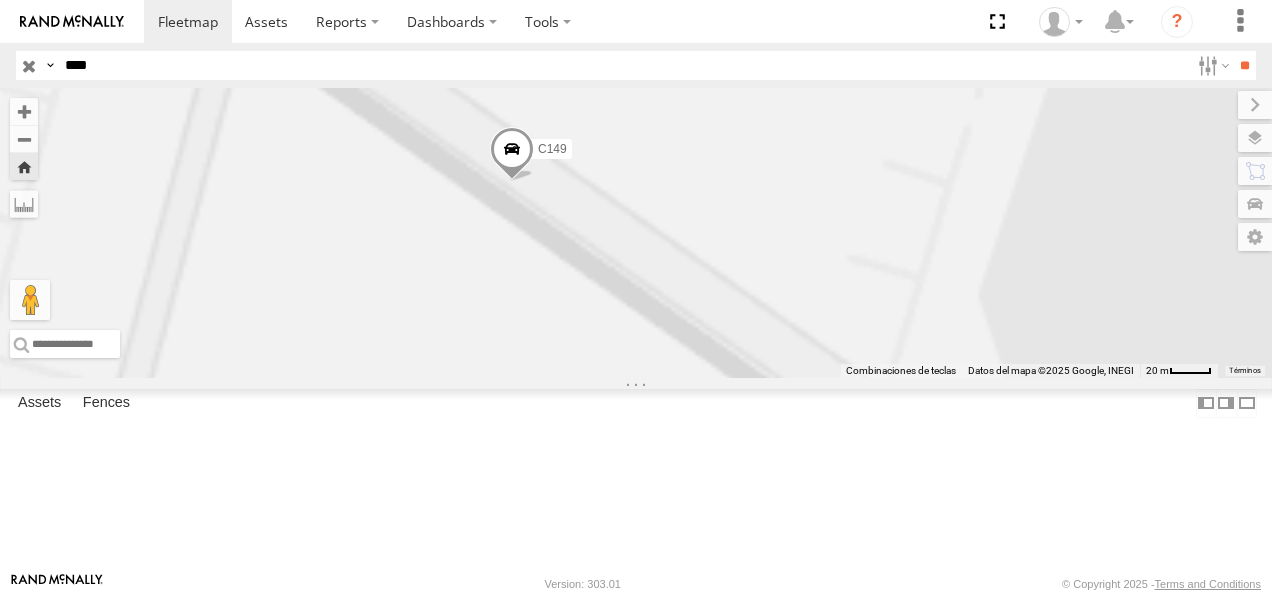 drag, startPoint x: 878, startPoint y: 328, endPoint x: 732, endPoint y: 265, distance: 159.01257 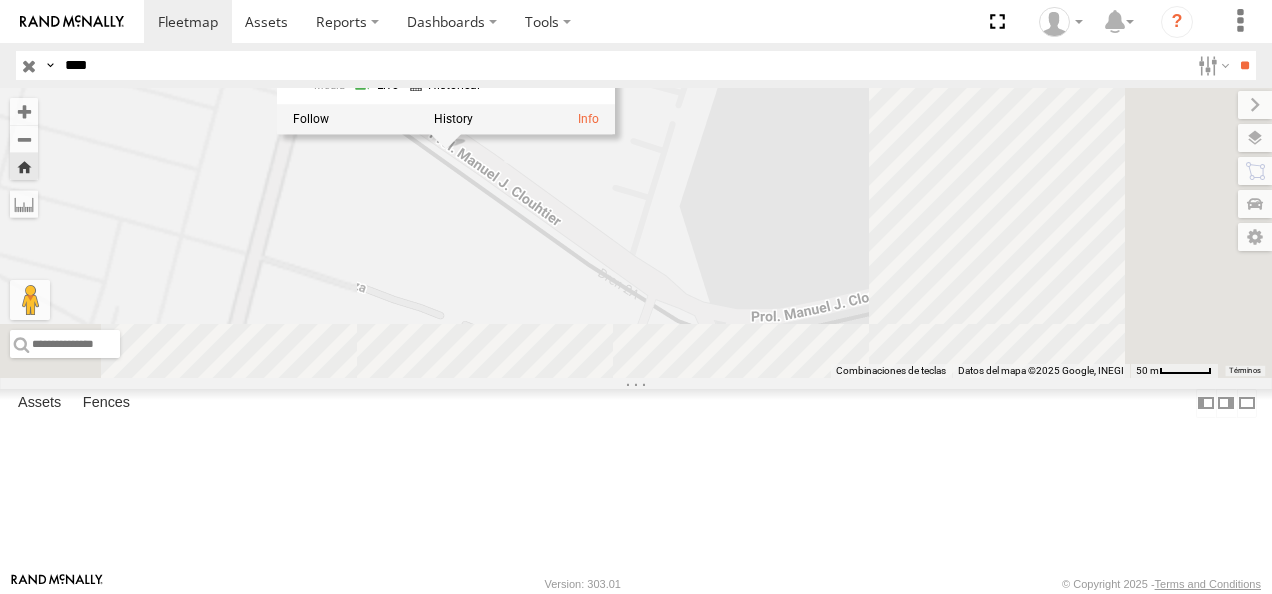 click on "C149 C149 [GEOGRAPHIC_DATA][PERSON_NAME] 31.65498 ,  -106.3522 0 15:43:31 [DATE]" at bounding box center [636, 233] 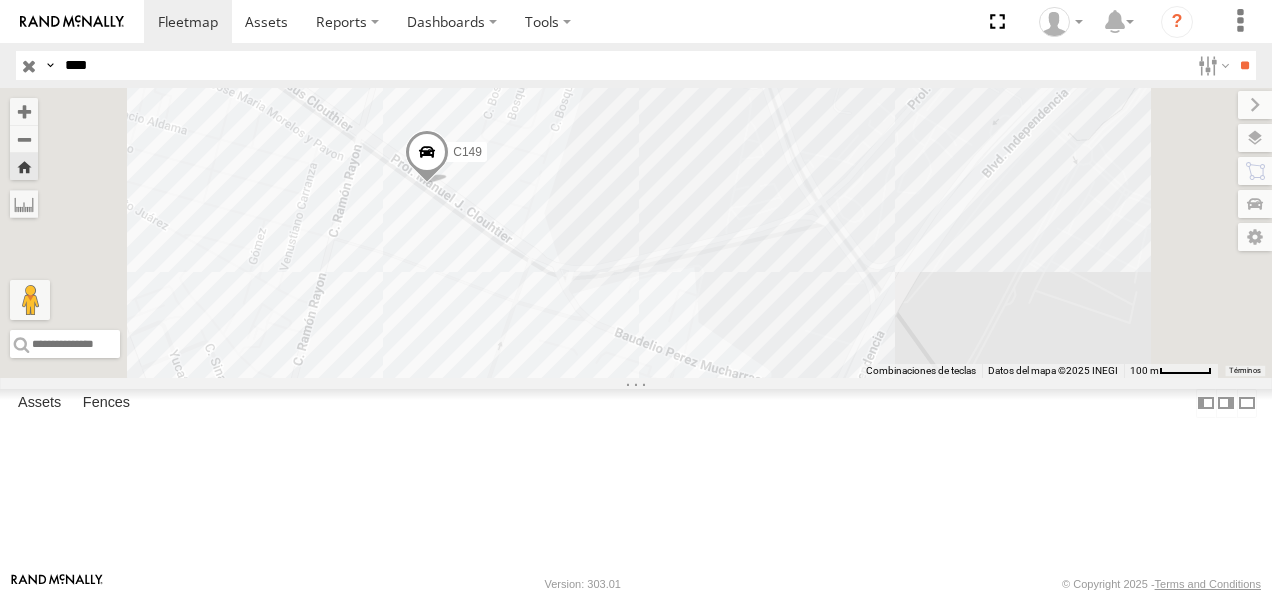 drag, startPoint x: 914, startPoint y: 300, endPoint x: 795, endPoint y: 316, distance: 120.070816 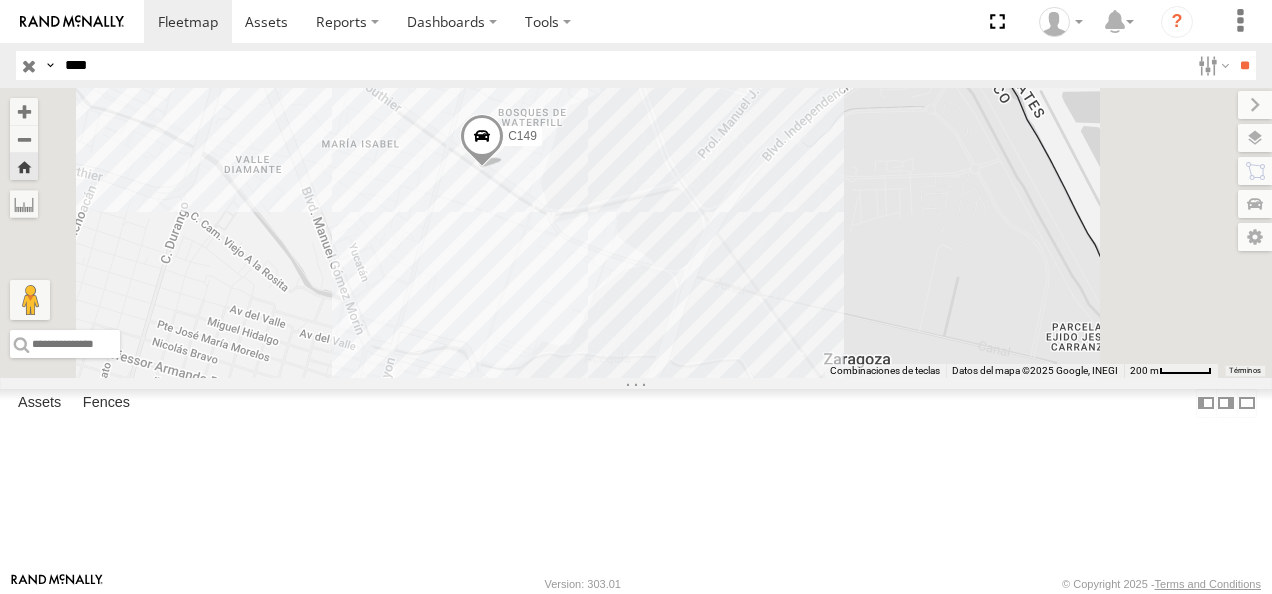 click on "C149" at bounding box center [636, 233] 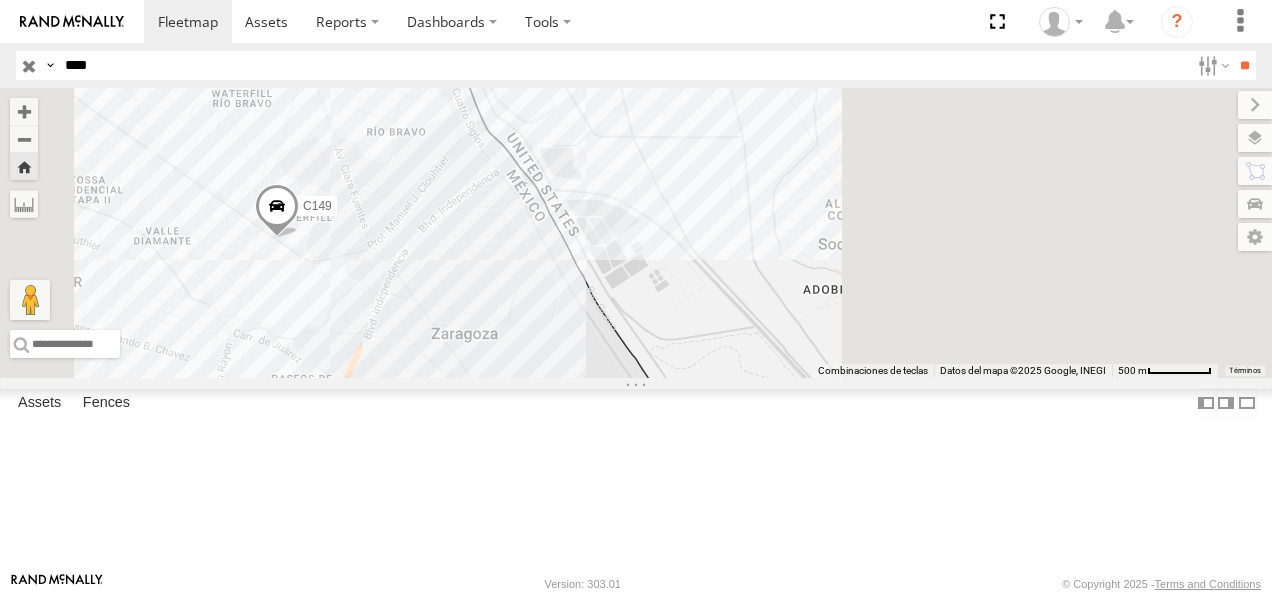 drag, startPoint x: 674, startPoint y: 302, endPoint x: 664, endPoint y: 341, distance: 40.261642 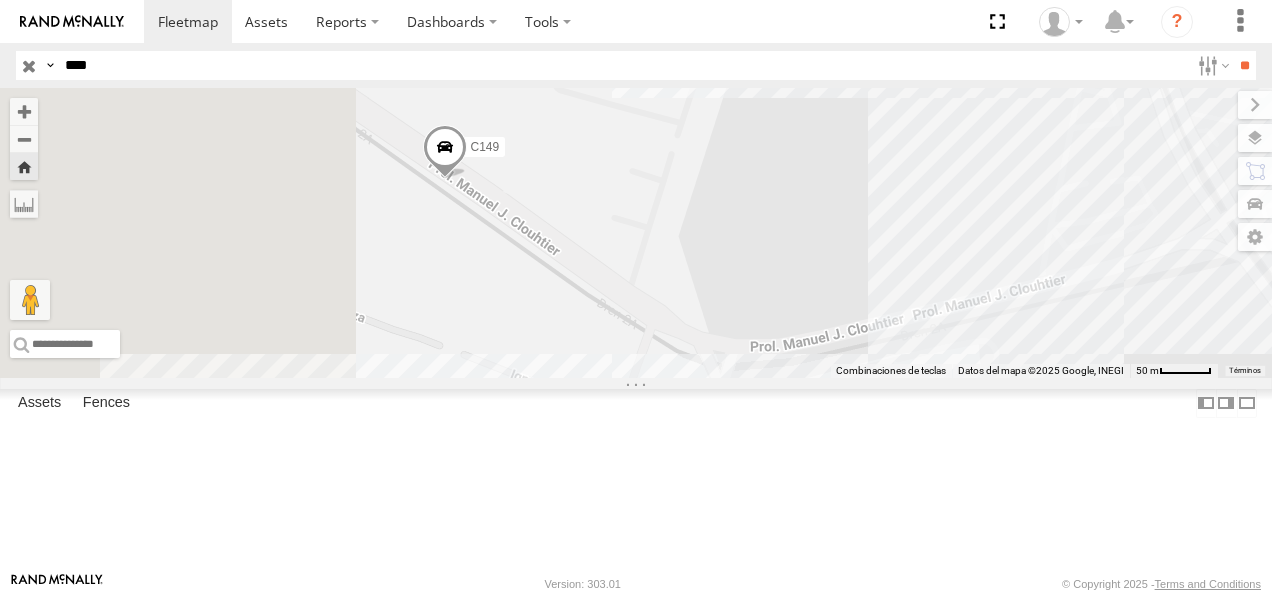 click at bounding box center [445, 152] 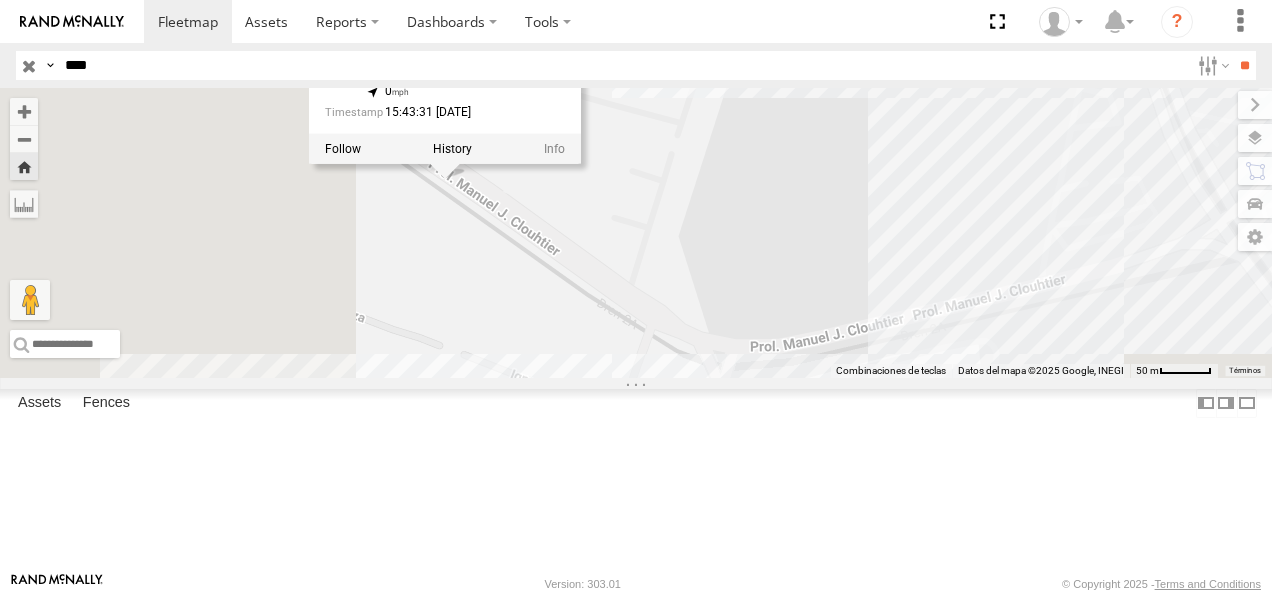 click on "Cruce" at bounding box center (0, 0) 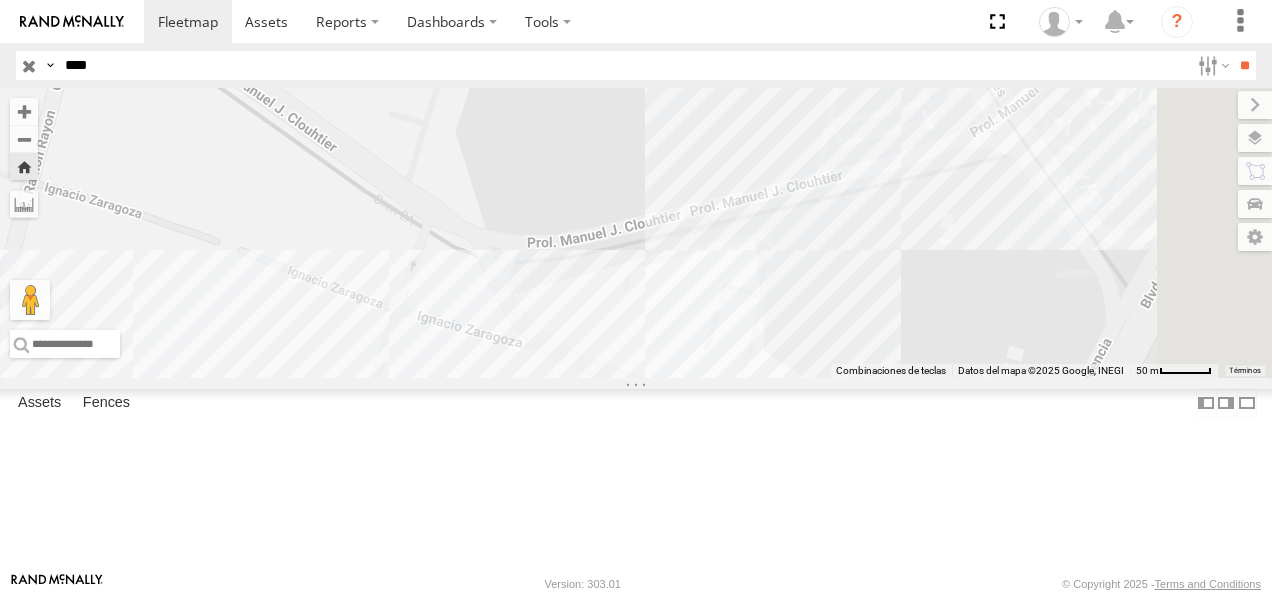 drag, startPoint x: 829, startPoint y: 323, endPoint x: 579, endPoint y: 240, distance: 263.4179 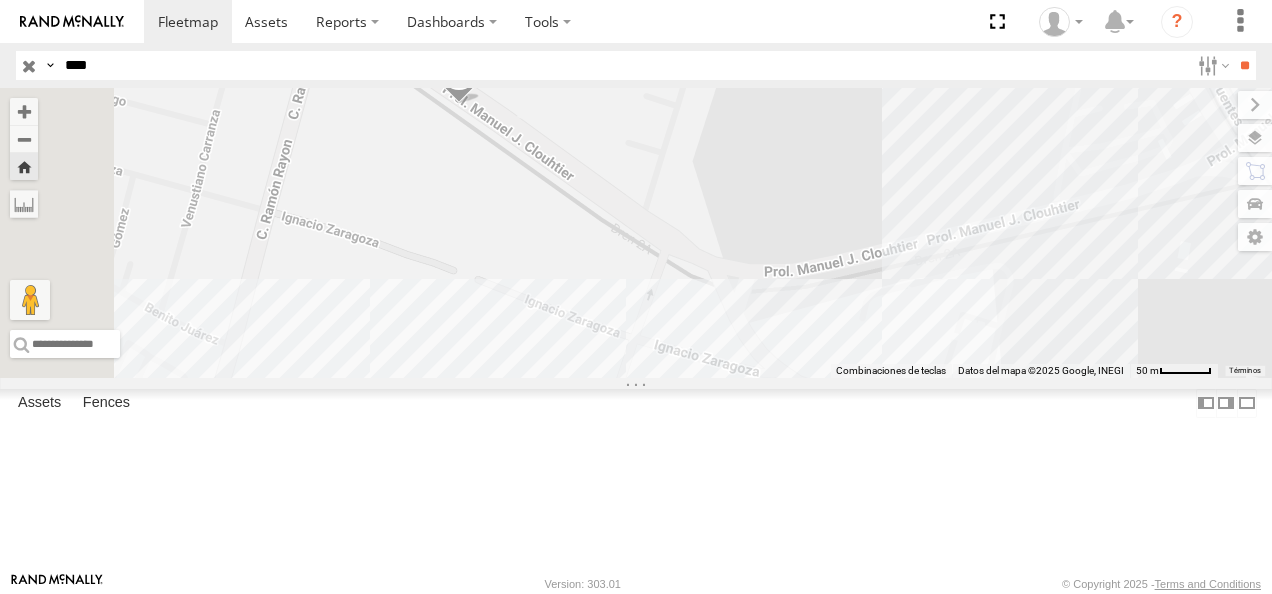 drag, startPoint x: 917, startPoint y: 307, endPoint x: 1151, endPoint y: 332, distance: 235.33168 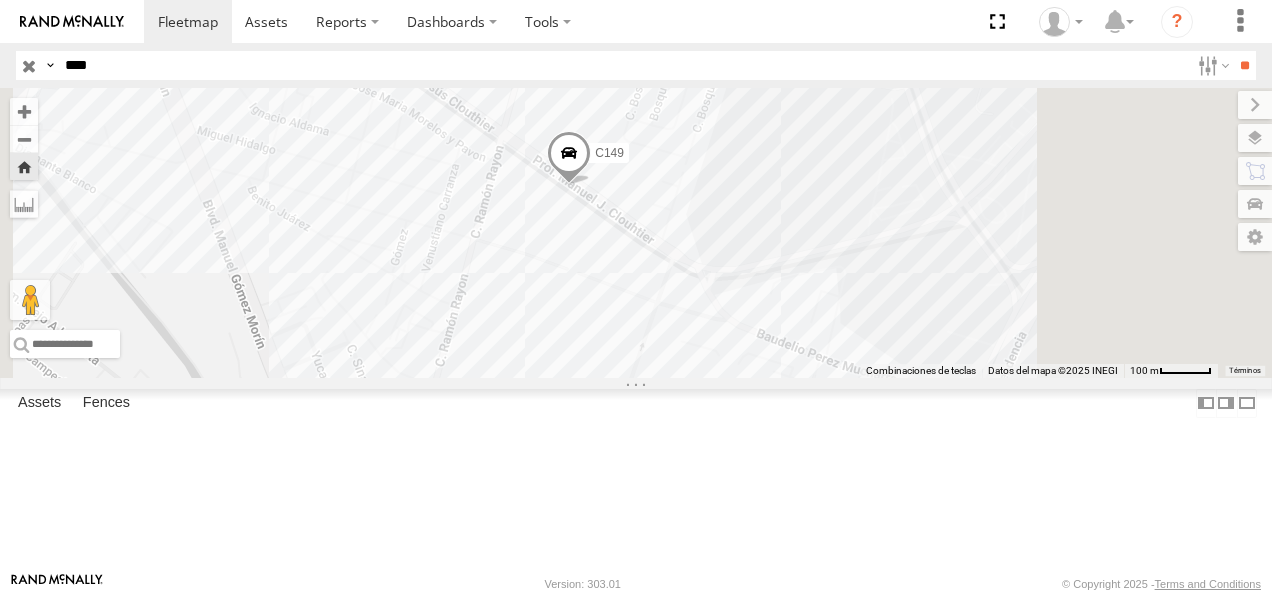 drag, startPoint x: 1014, startPoint y: 268, endPoint x: 1001, endPoint y: 304, distance: 38.27532 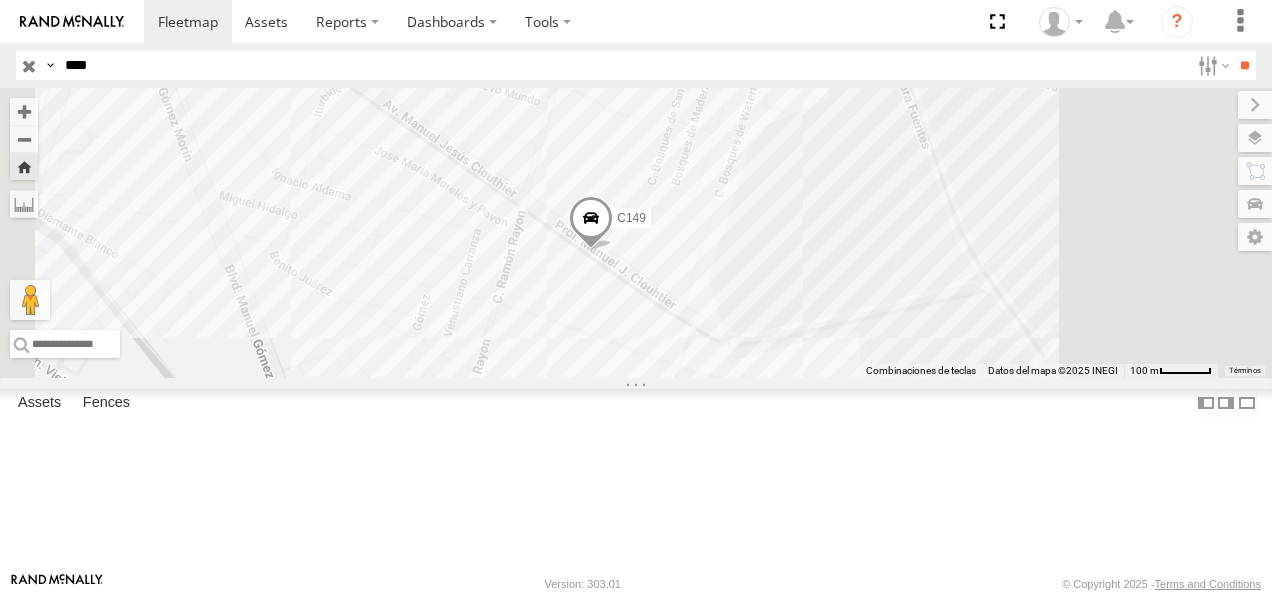 drag, startPoint x: 816, startPoint y: 245, endPoint x: 851, endPoint y: 272, distance: 44.20407 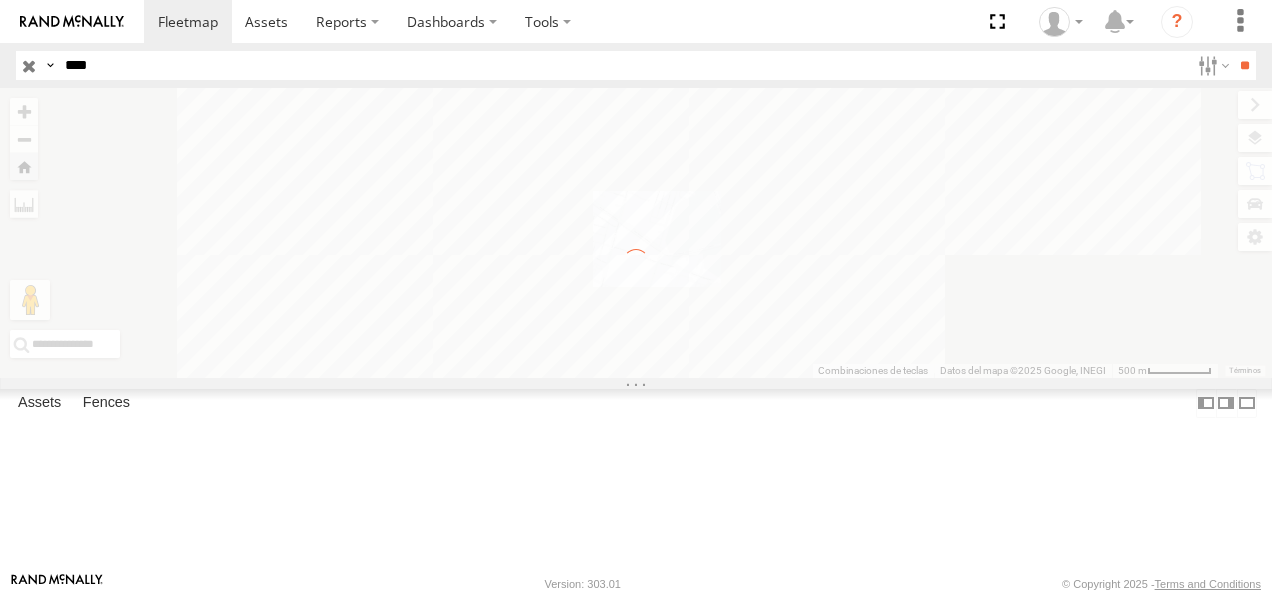 click on "C149" at bounding box center (0, 0) 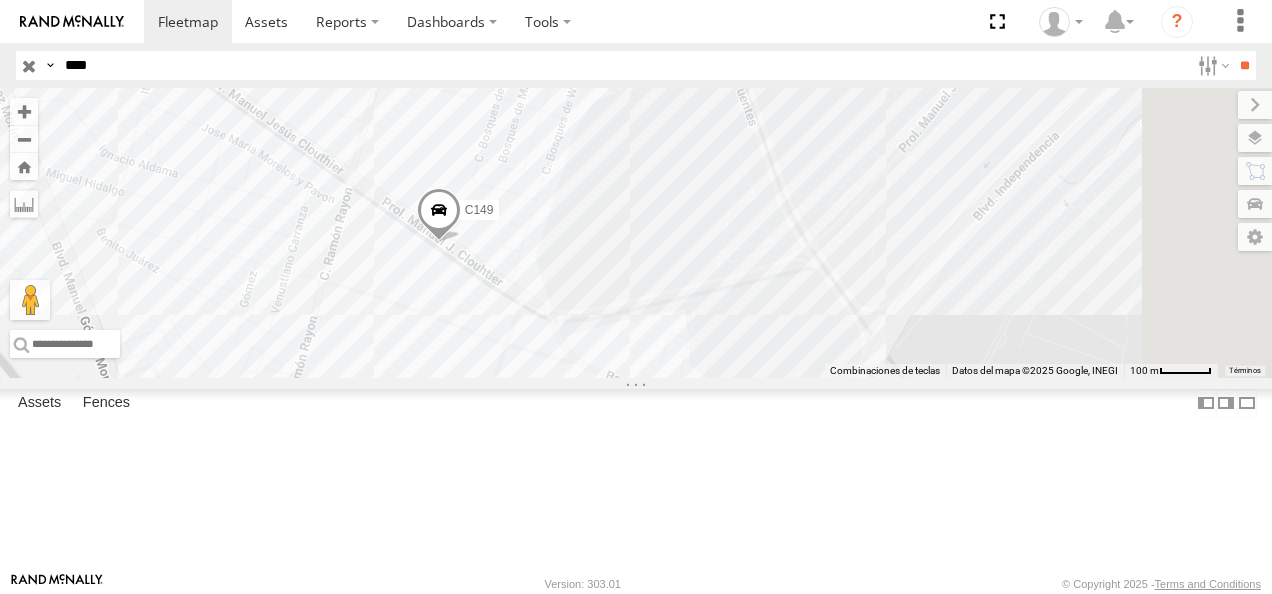 drag, startPoint x: 1114, startPoint y: 327, endPoint x: 852, endPoint y: 314, distance: 262.32233 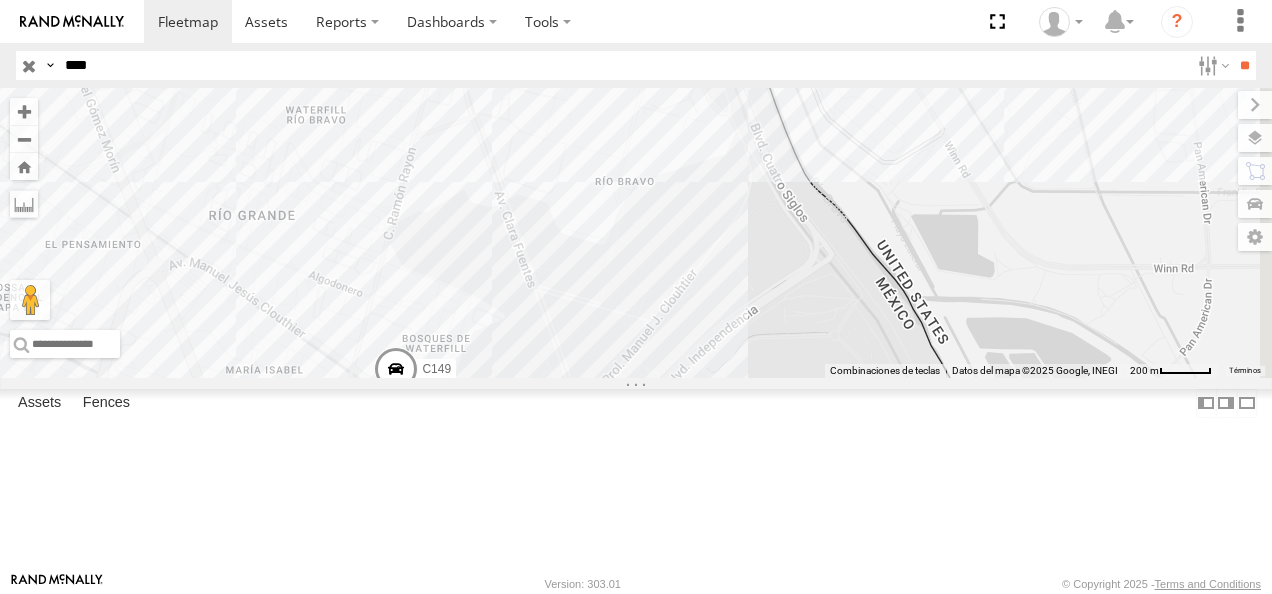 drag, startPoint x: 783, startPoint y: 281, endPoint x: 672, endPoint y: 456, distance: 207.23416 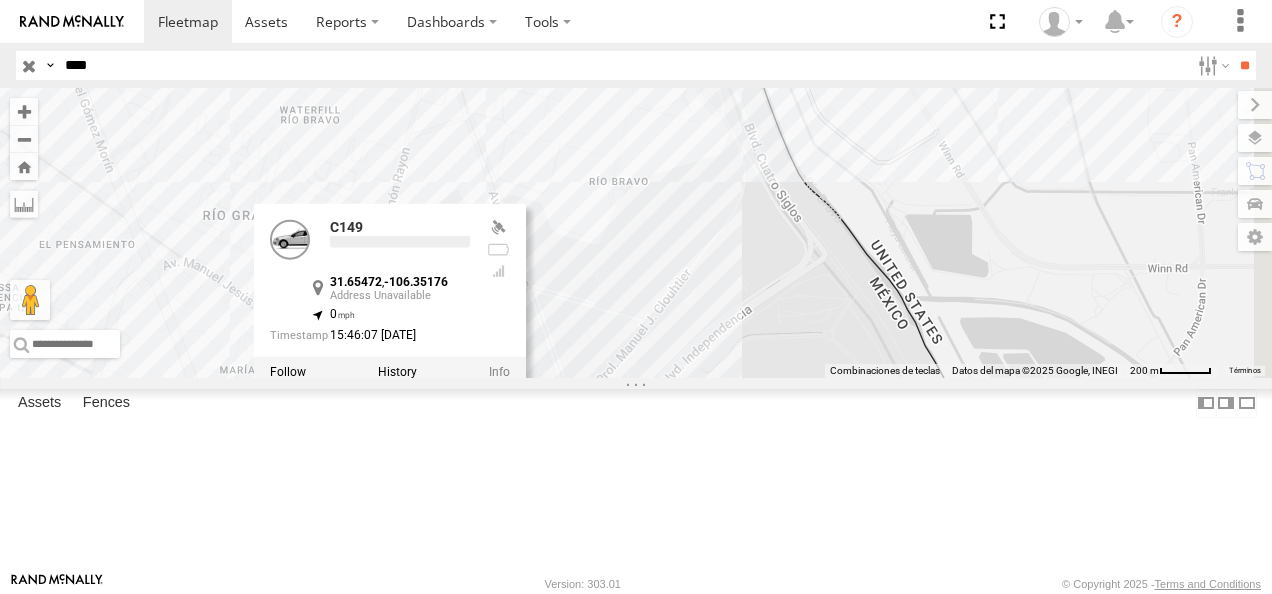 click on "C149 C149 31.65472 ,  -106.35176 0 15:46:07 [DATE]" at bounding box center (636, 233) 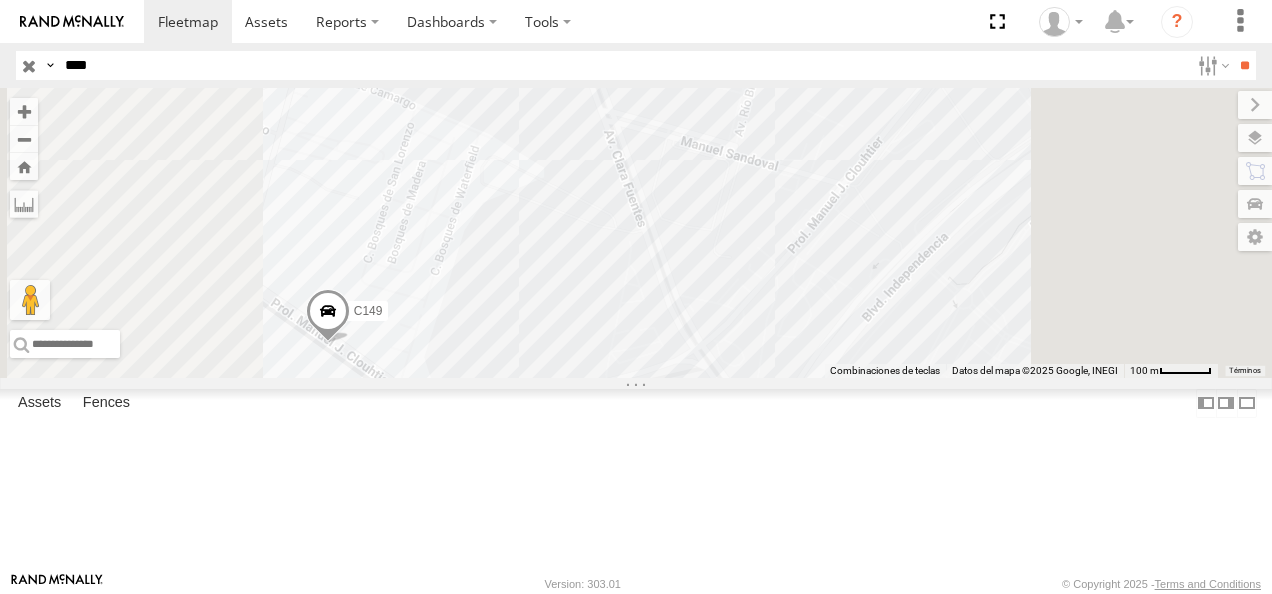 drag, startPoint x: 708, startPoint y: 516, endPoint x: 711, endPoint y: 466, distance: 50.08992 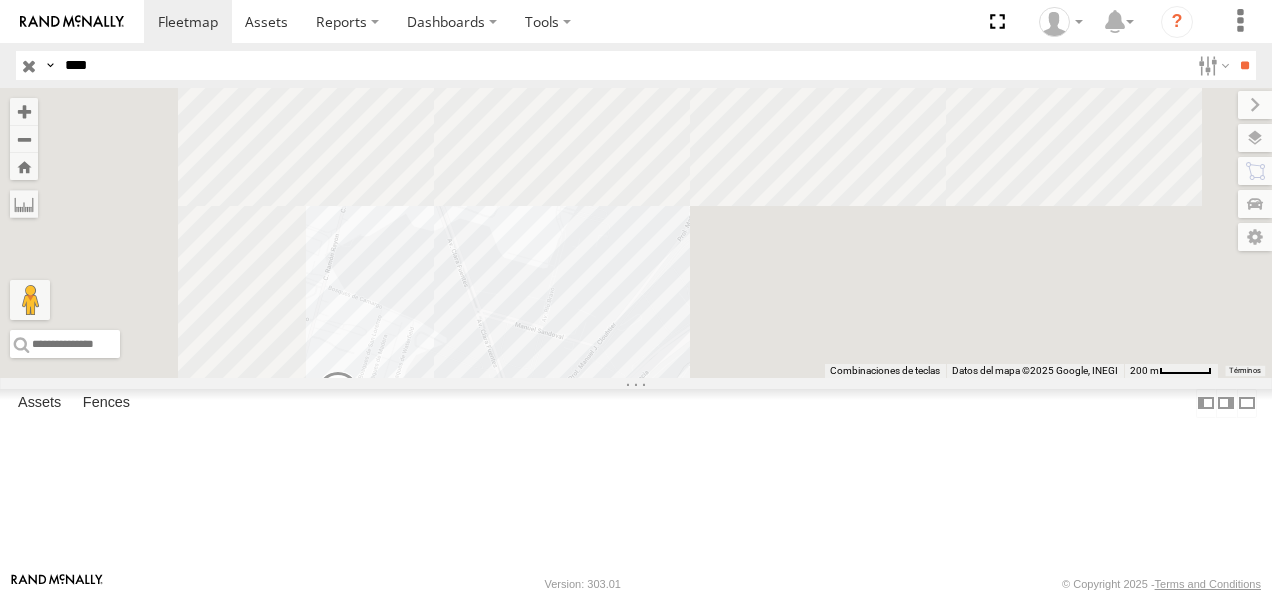 drag, startPoint x: 891, startPoint y: 448, endPoint x: 837, endPoint y: 512, distance: 83.737686 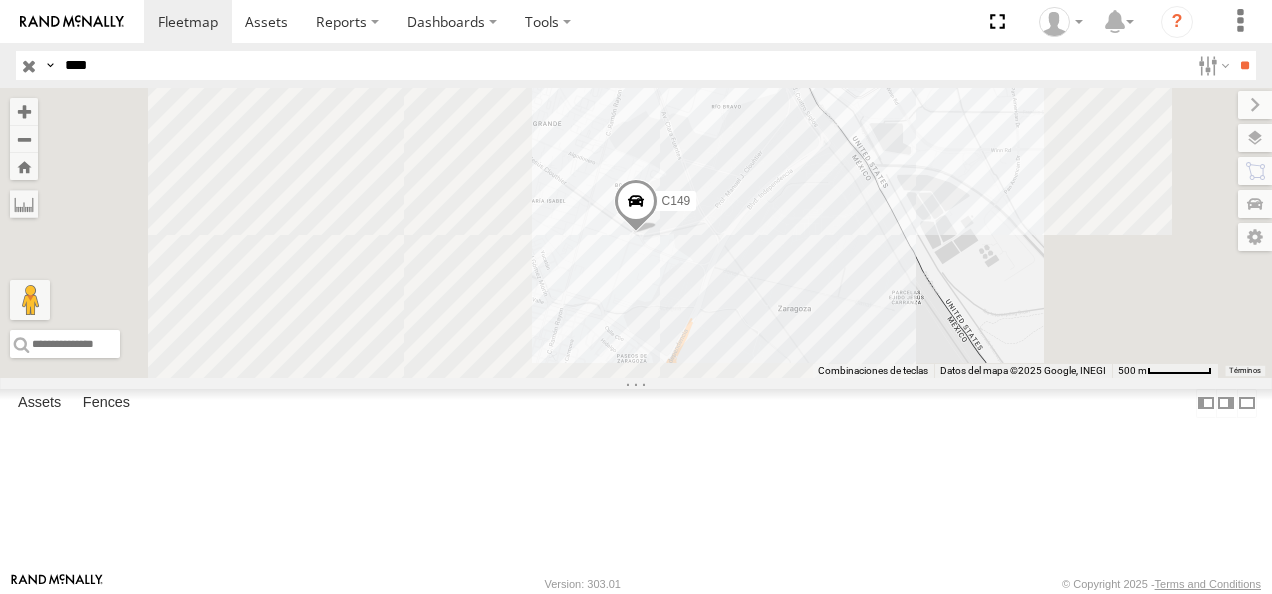 drag, startPoint x: 76, startPoint y: 63, endPoint x: 39, endPoint y: 52, distance: 38.600517 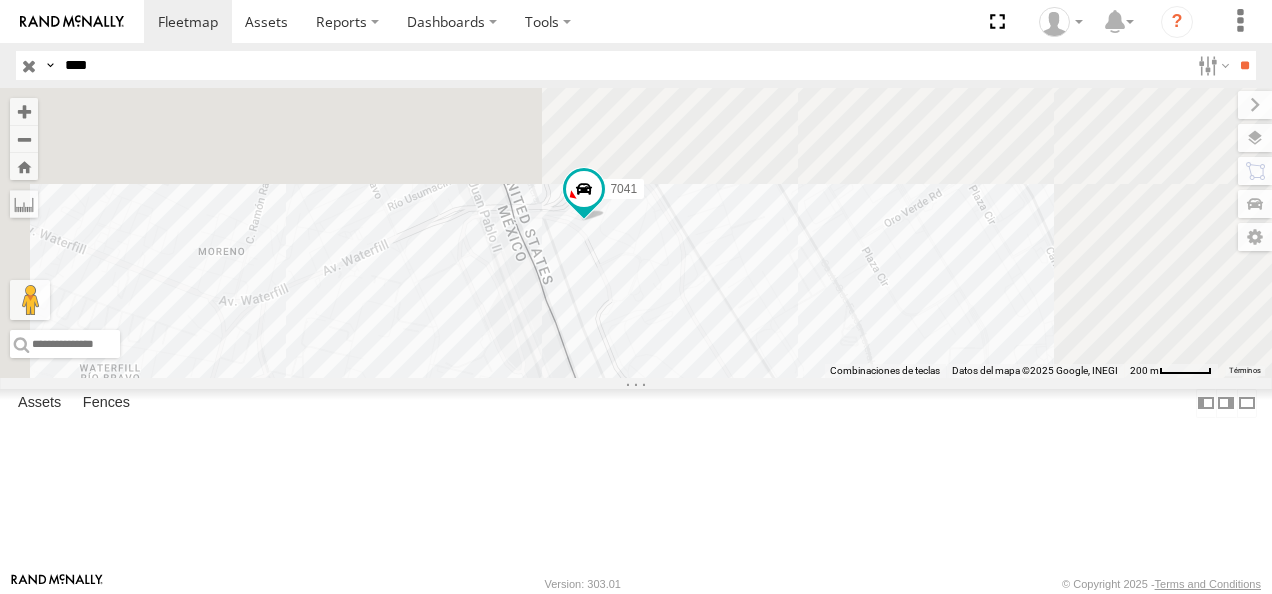 drag, startPoint x: 782, startPoint y: 268, endPoint x: 828, endPoint y: 337, distance: 82.92768 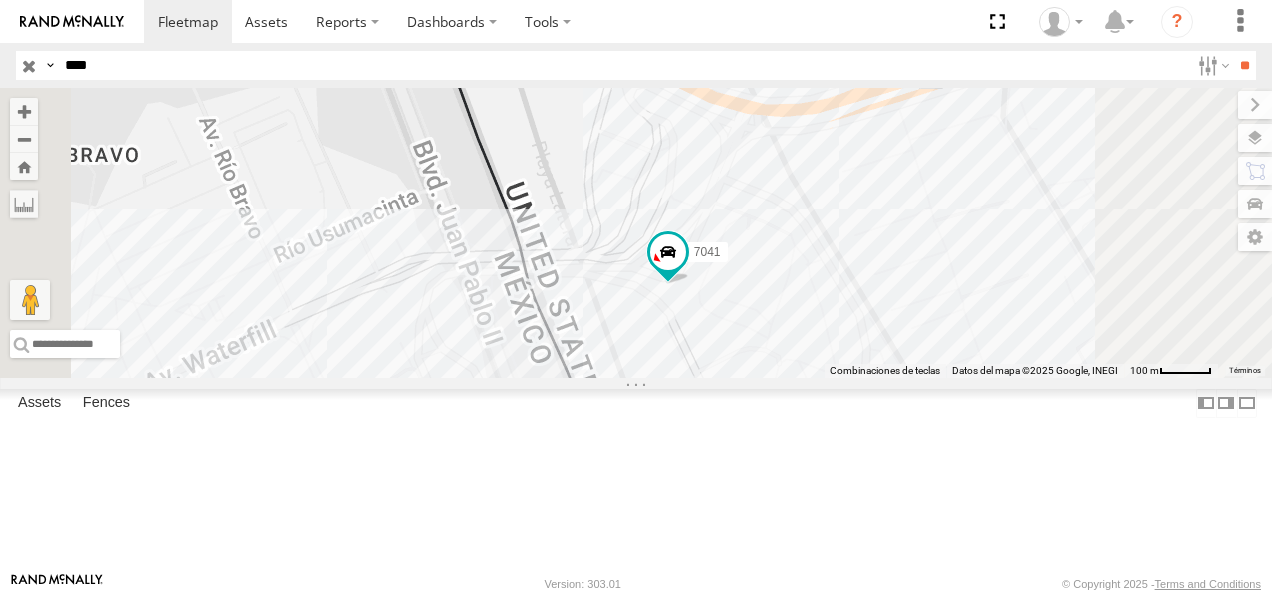 drag, startPoint x: 846, startPoint y: 364, endPoint x: 726, endPoint y: 265, distance: 155.56671 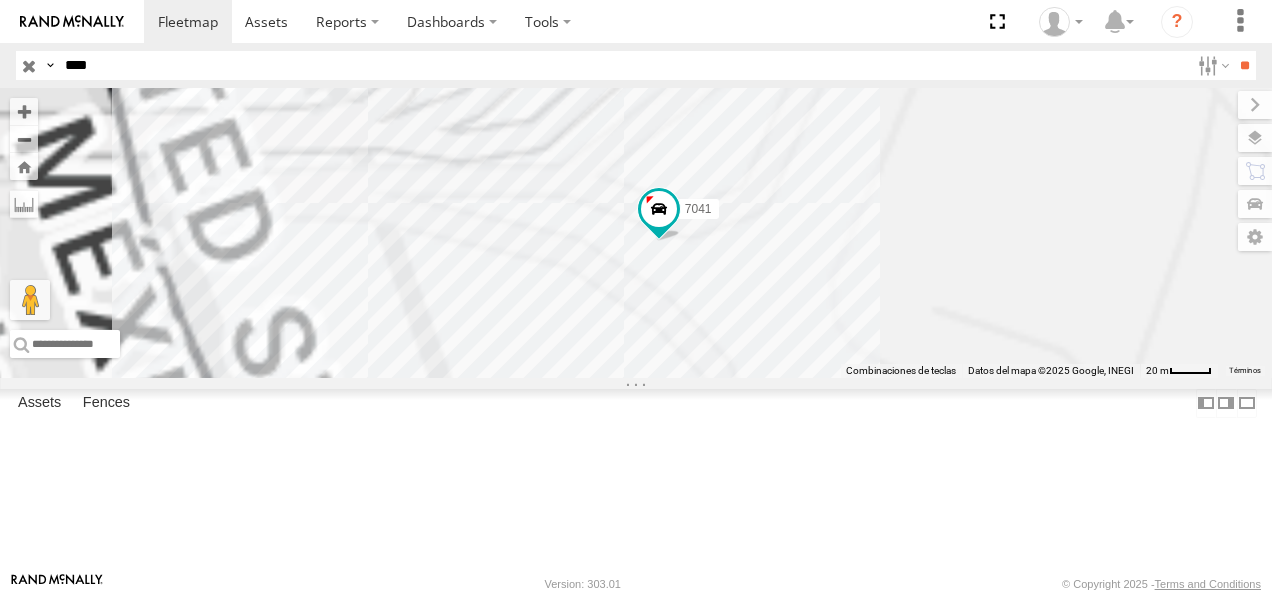 drag, startPoint x: 129, startPoint y: 48, endPoint x: -1, endPoint y: 68, distance: 131.52946 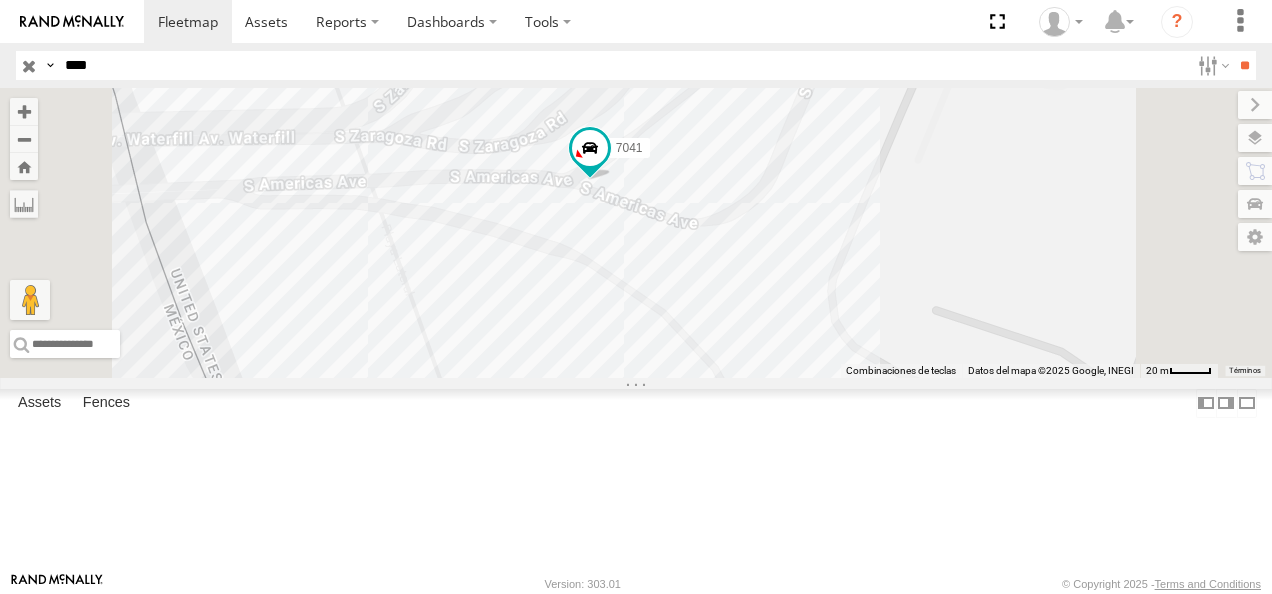 click on "[GEOGRAPHIC_DATA]" at bounding box center (0, 0) 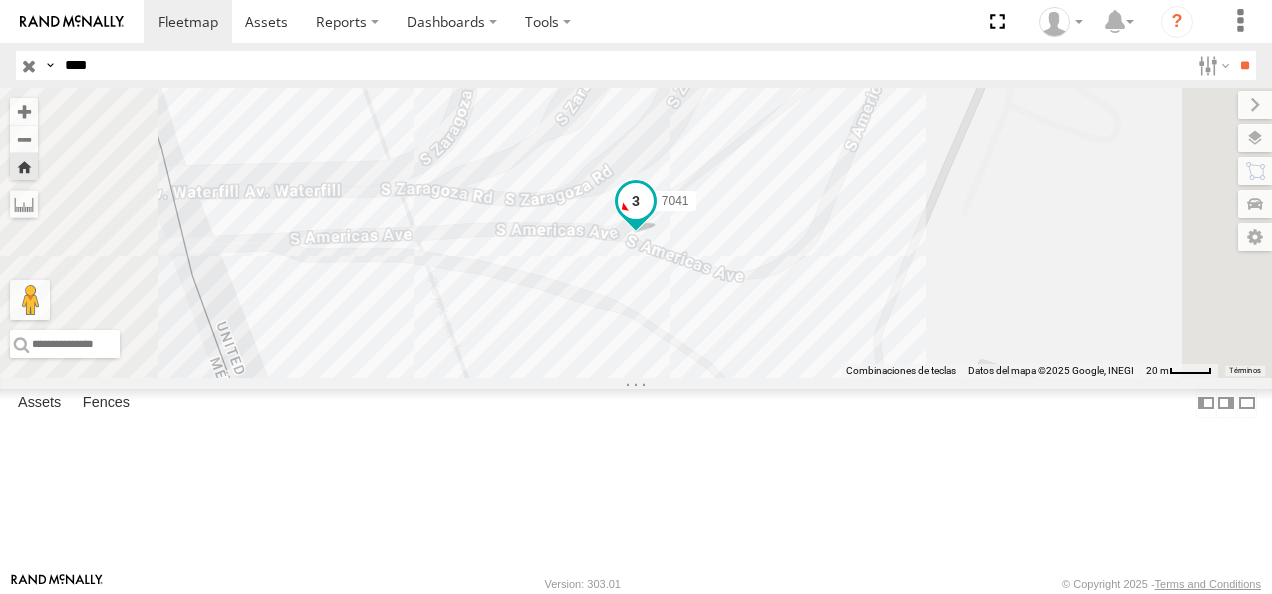 click at bounding box center (636, 201) 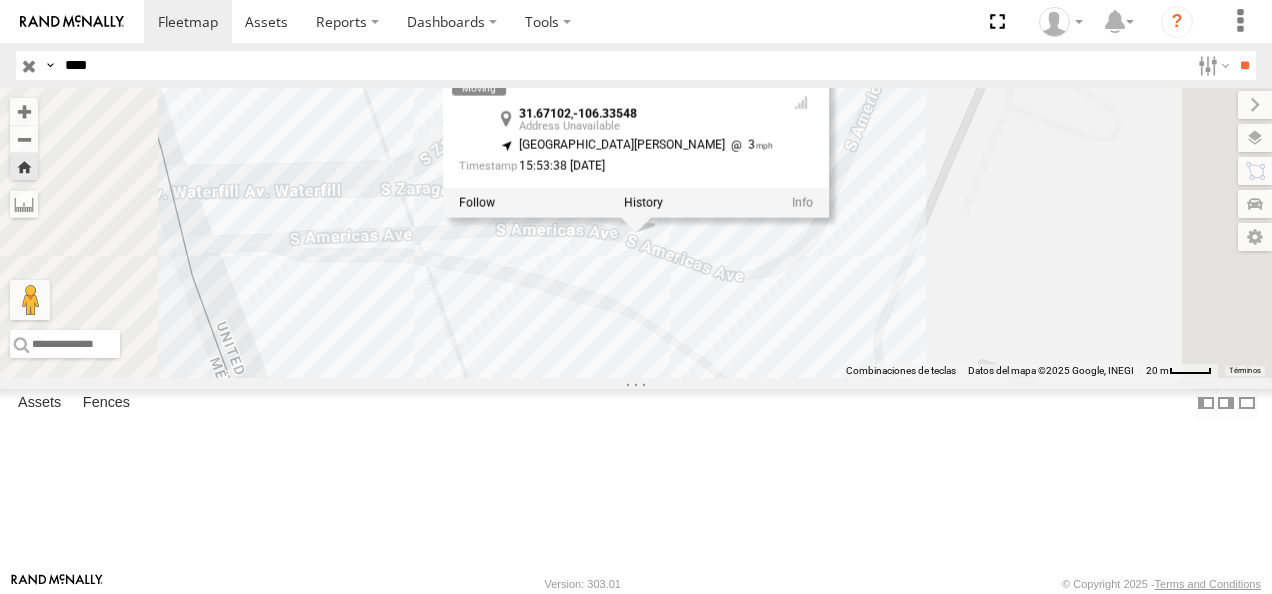click on "7041 7041 31.67102 ,  -106.33548 [GEOGRAPHIC_DATA][PERSON_NAME] 3 15:53:38 [DATE]" at bounding box center (636, 233) 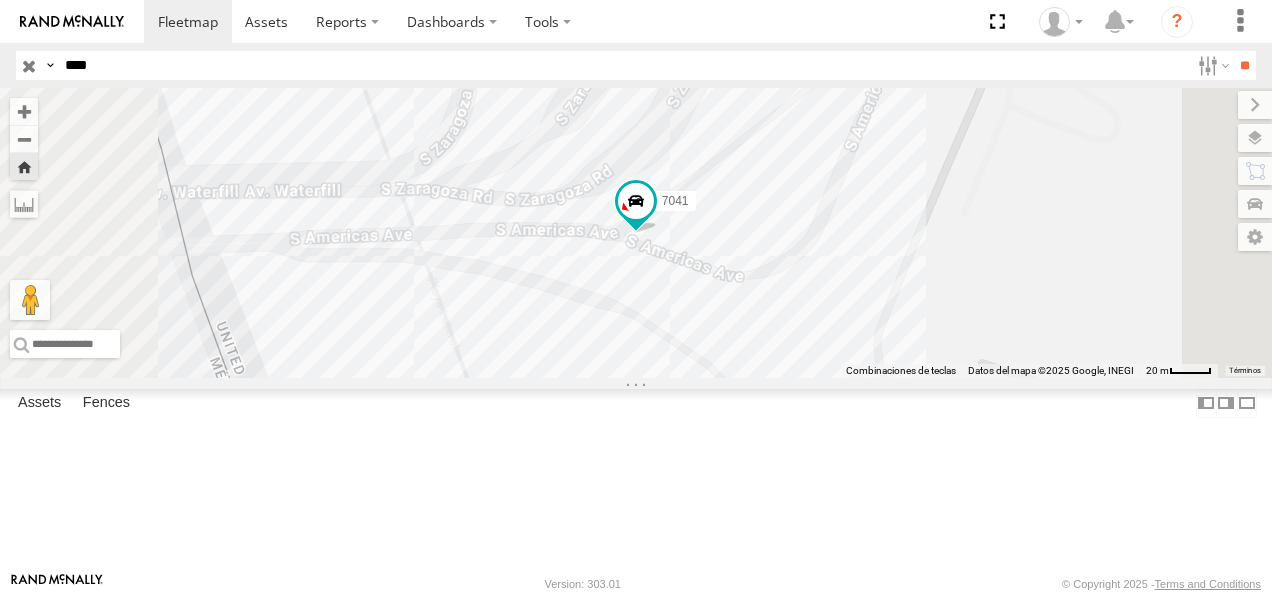 drag, startPoint x: 124, startPoint y: 78, endPoint x: -4, endPoint y: 77, distance: 128.0039 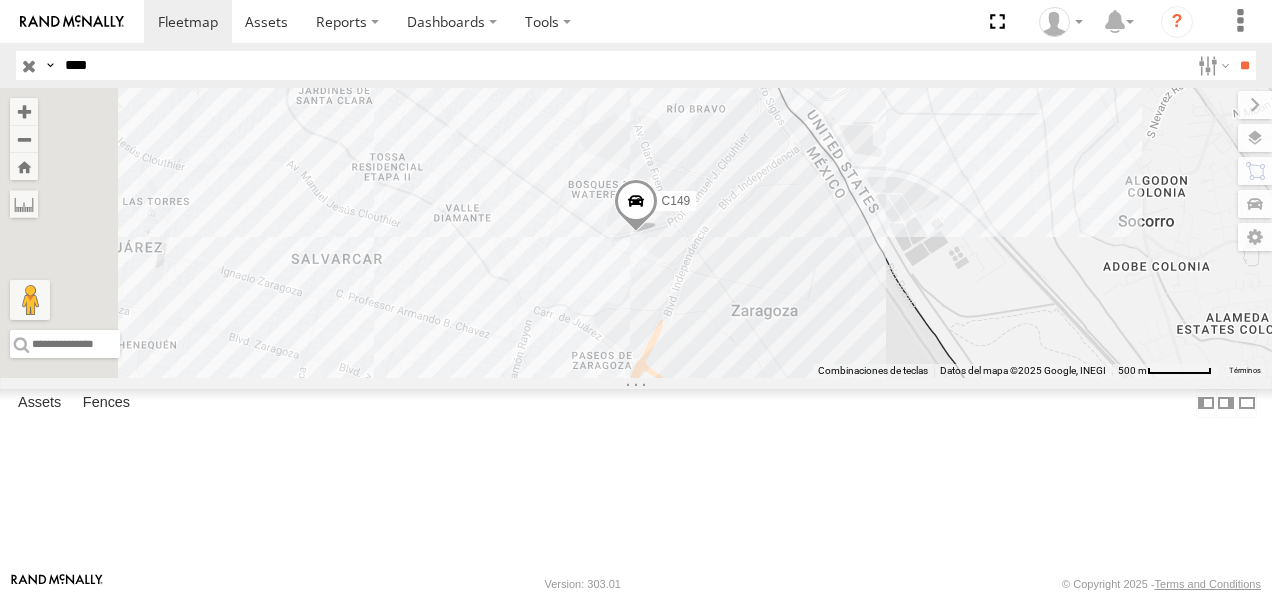 click on "C149
Cruce" at bounding box center [0, 0] 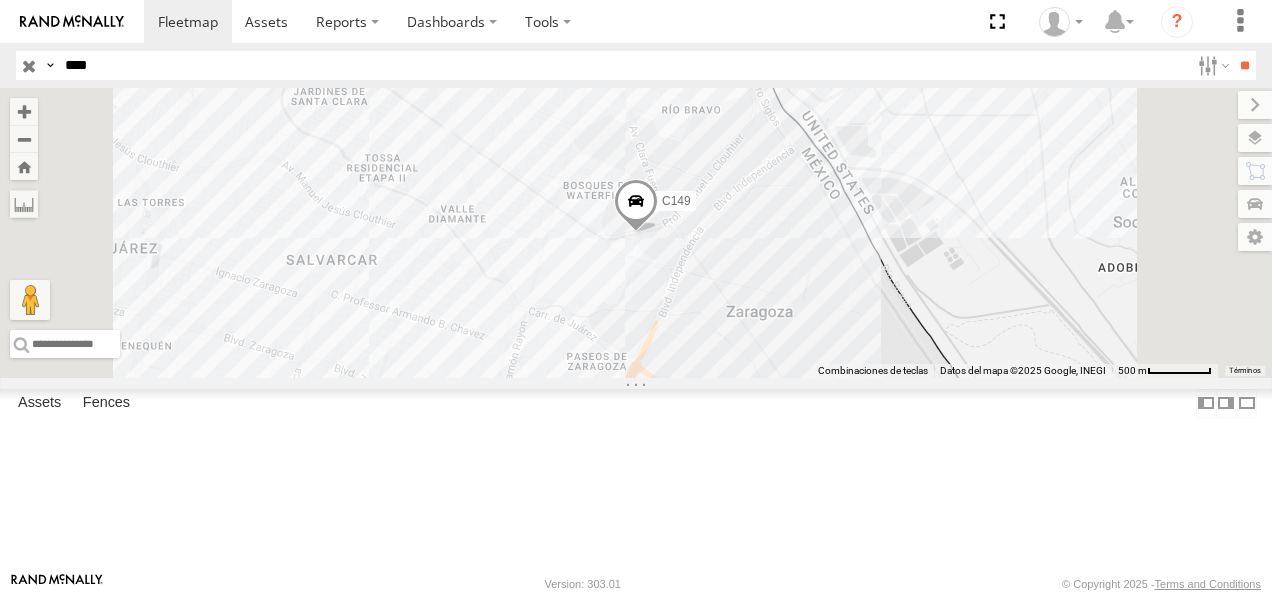 drag, startPoint x: 120, startPoint y: 63, endPoint x: 70, endPoint y: 65, distance: 50.039986 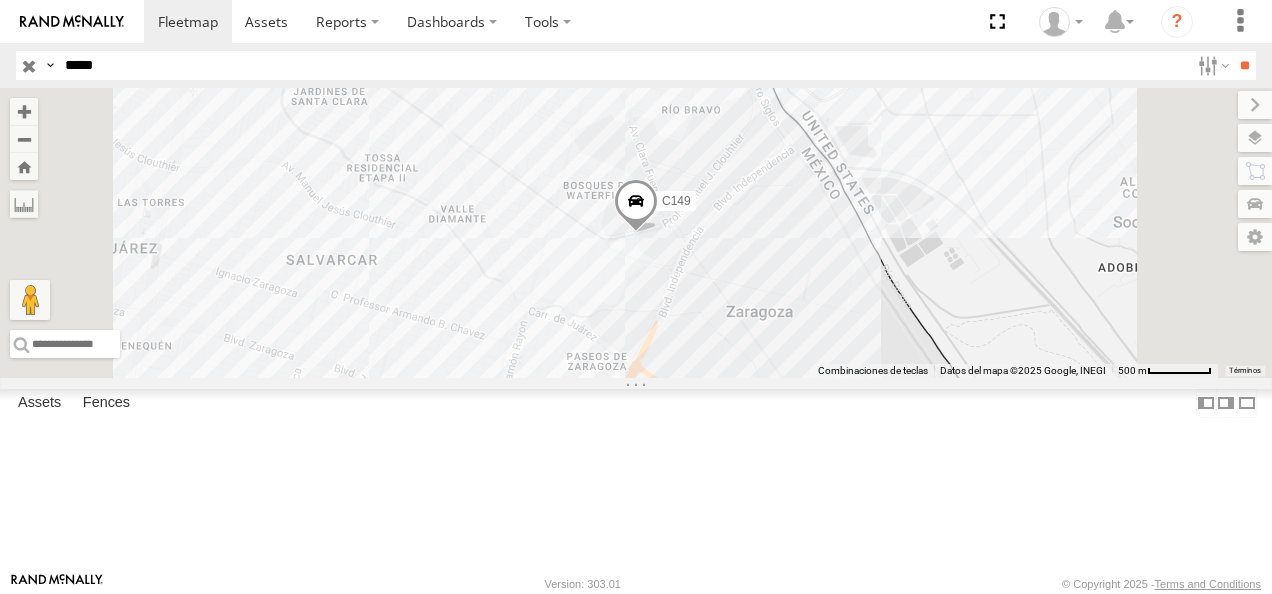 click on "**" at bounding box center [1244, 65] 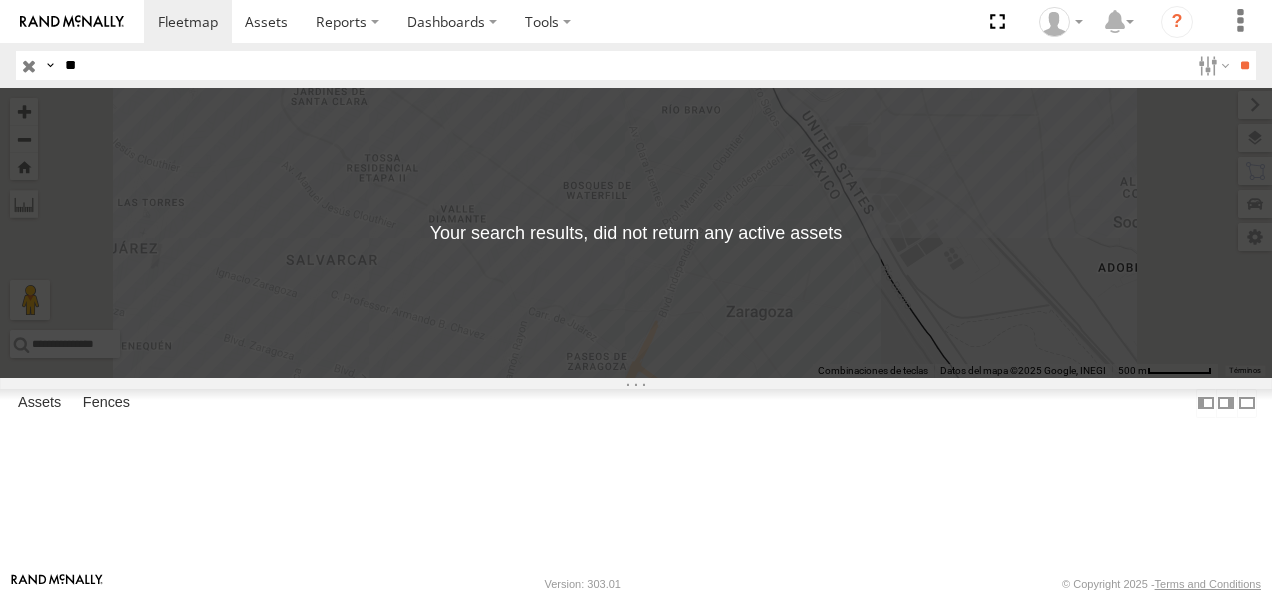 type on "*" 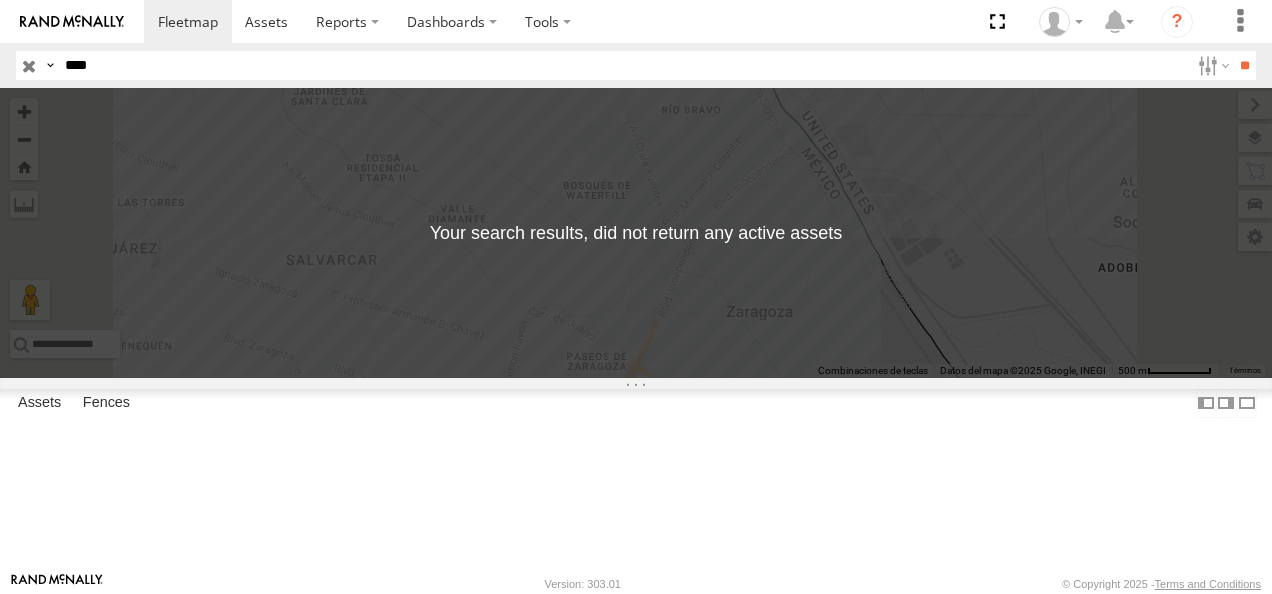 click on "**" at bounding box center [1244, 65] 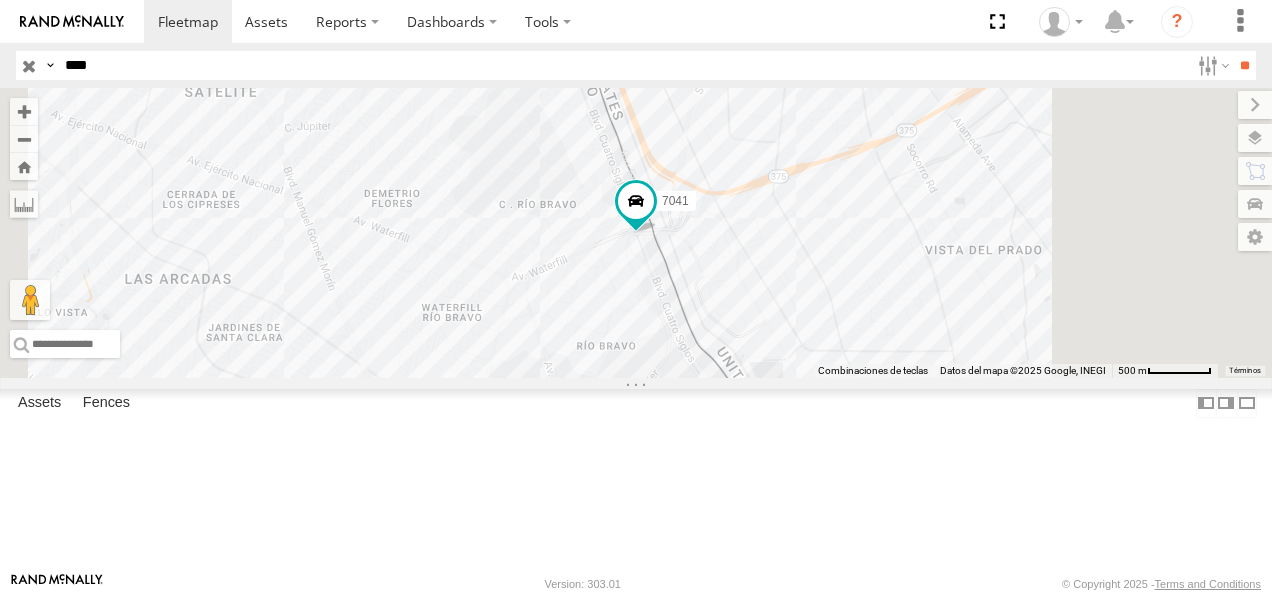 click on "FLEX NORTE" at bounding box center (0, 0) 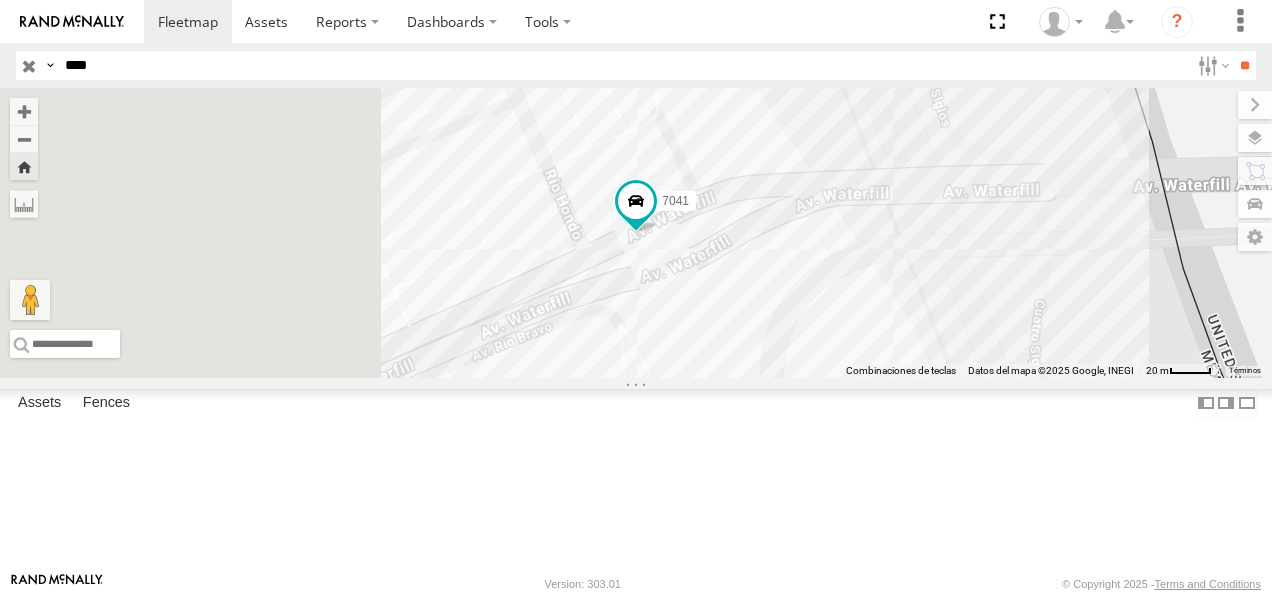 drag, startPoint x: 130, startPoint y: 57, endPoint x: 46, endPoint y: 56, distance: 84.00595 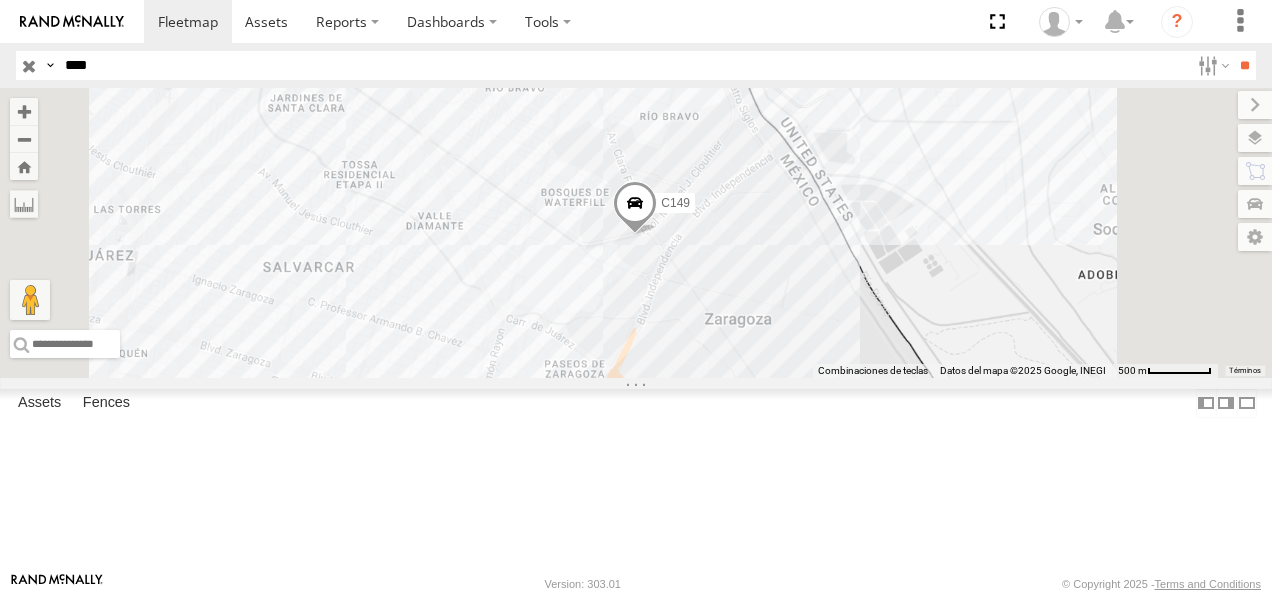 click on "C149" at bounding box center (0, 0) 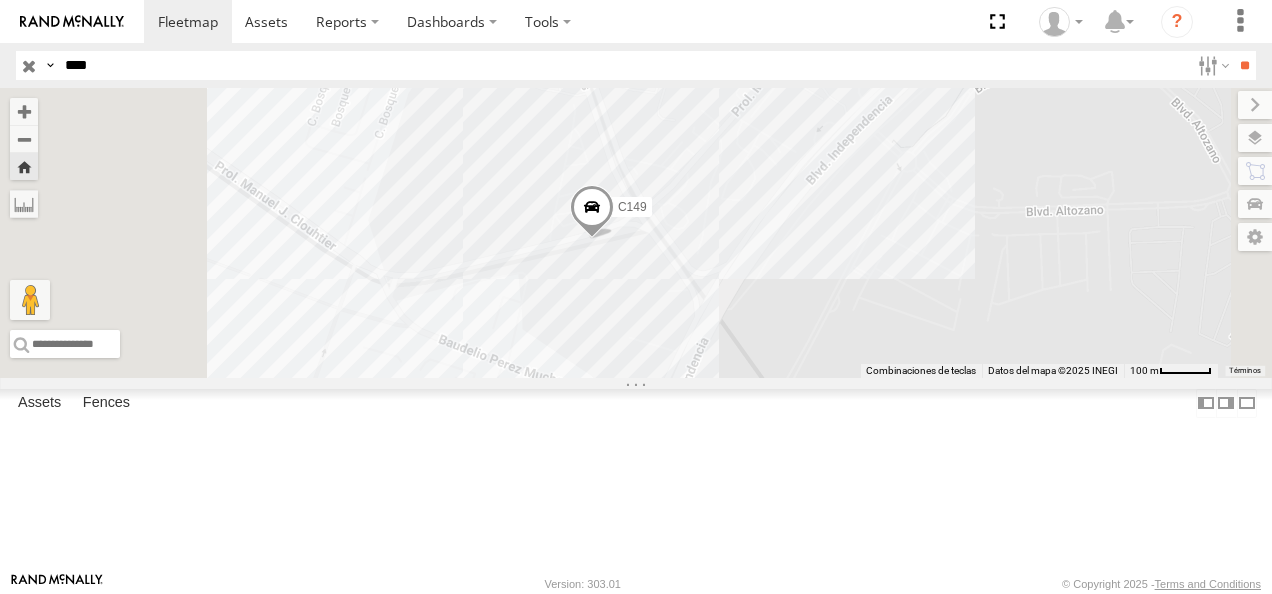 click at bounding box center (592, 212) 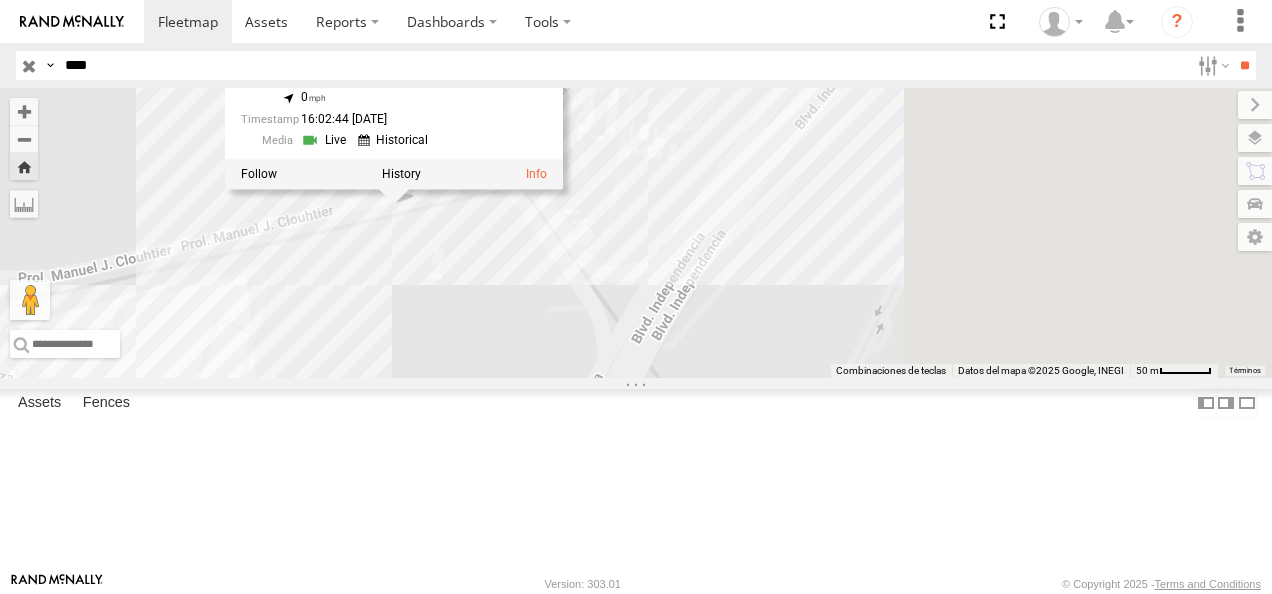 drag, startPoint x: 756, startPoint y: 230, endPoint x: 492, endPoint y: 378, distance: 302.6549 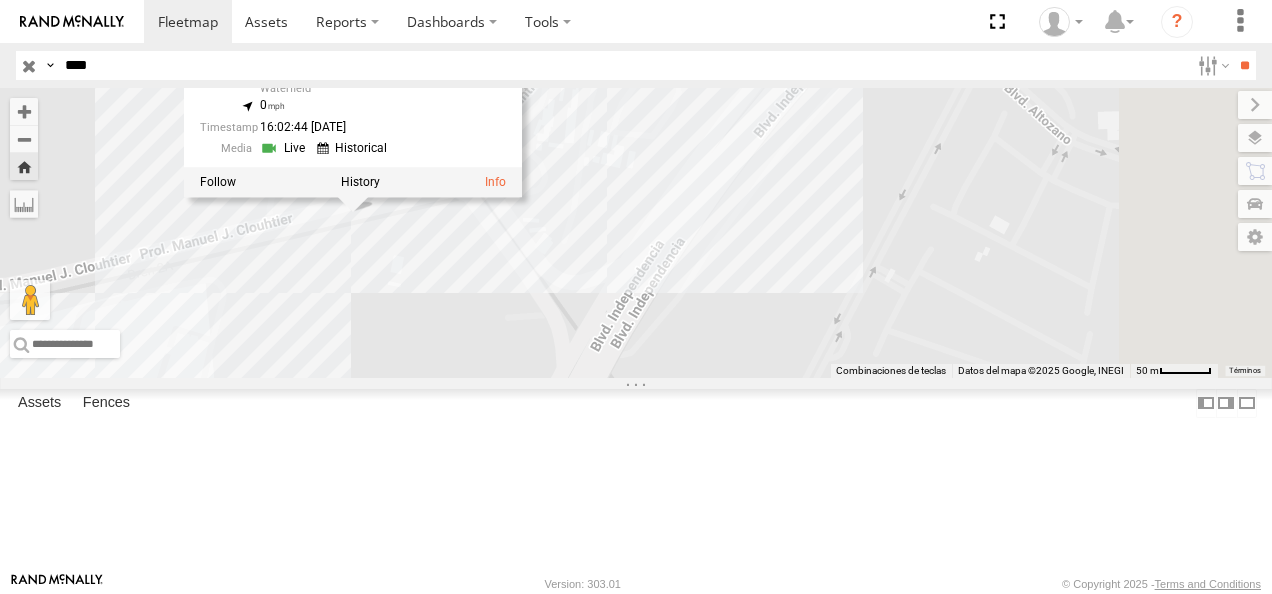 click on "C149 C149 [GEOGRAPHIC_DATA][PERSON_NAME] 31.65412 ,  -106.34489 0 16:02:44 [DATE]" at bounding box center (636, 233) 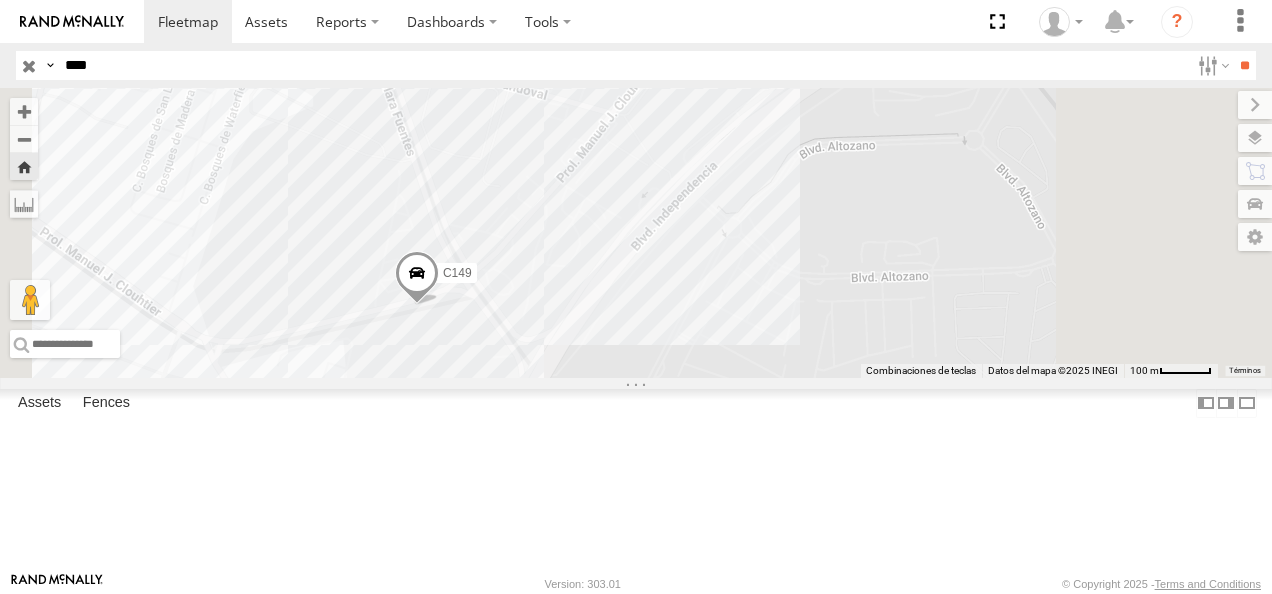 drag, startPoint x: 661, startPoint y: 172, endPoint x: 745, endPoint y: 310, distance: 161.55495 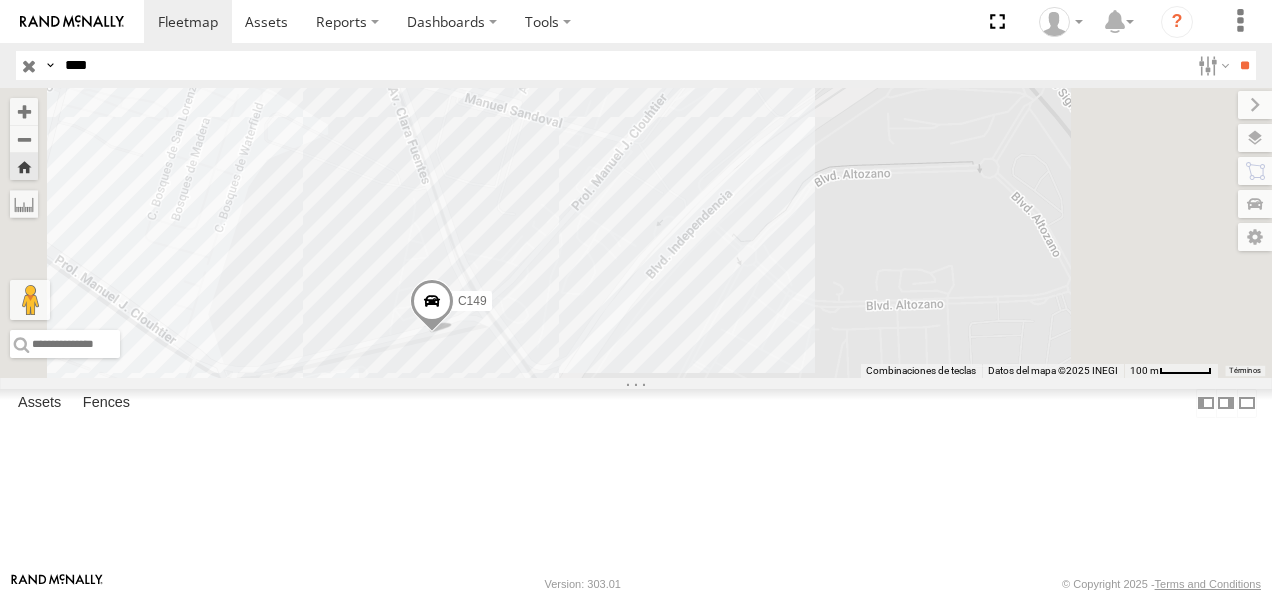 drag, startPoint x: 752, startPoint y: 266, endPoint x: 758, endPoint y: 285, distance: 19.924858 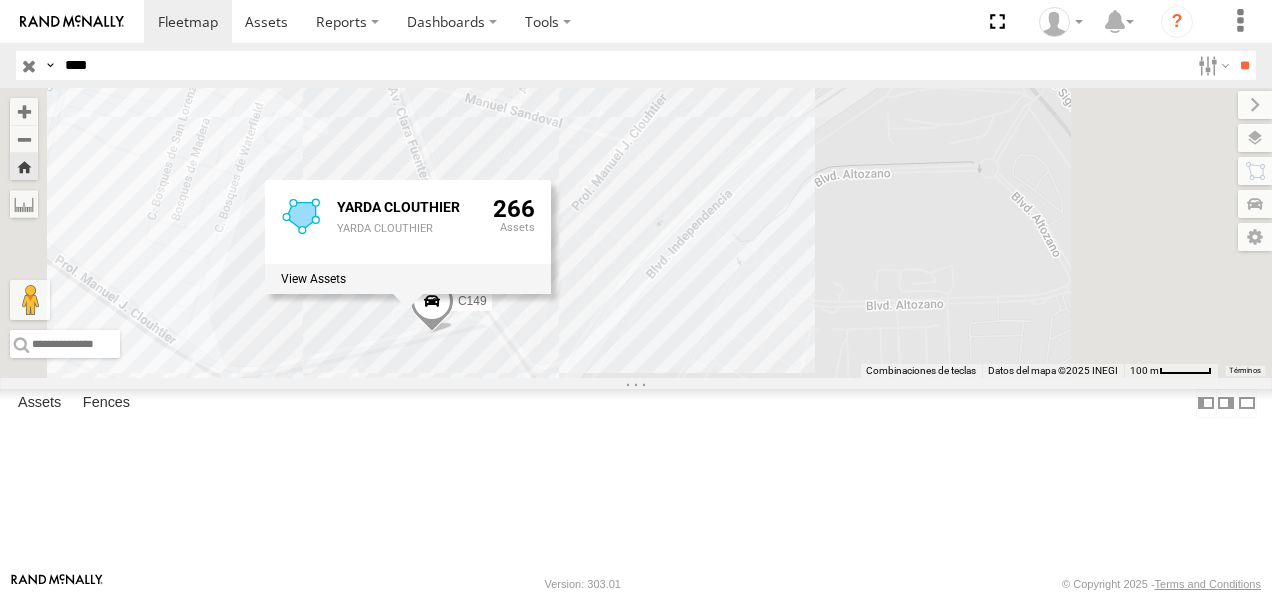 click at bounding box center (432, 306) 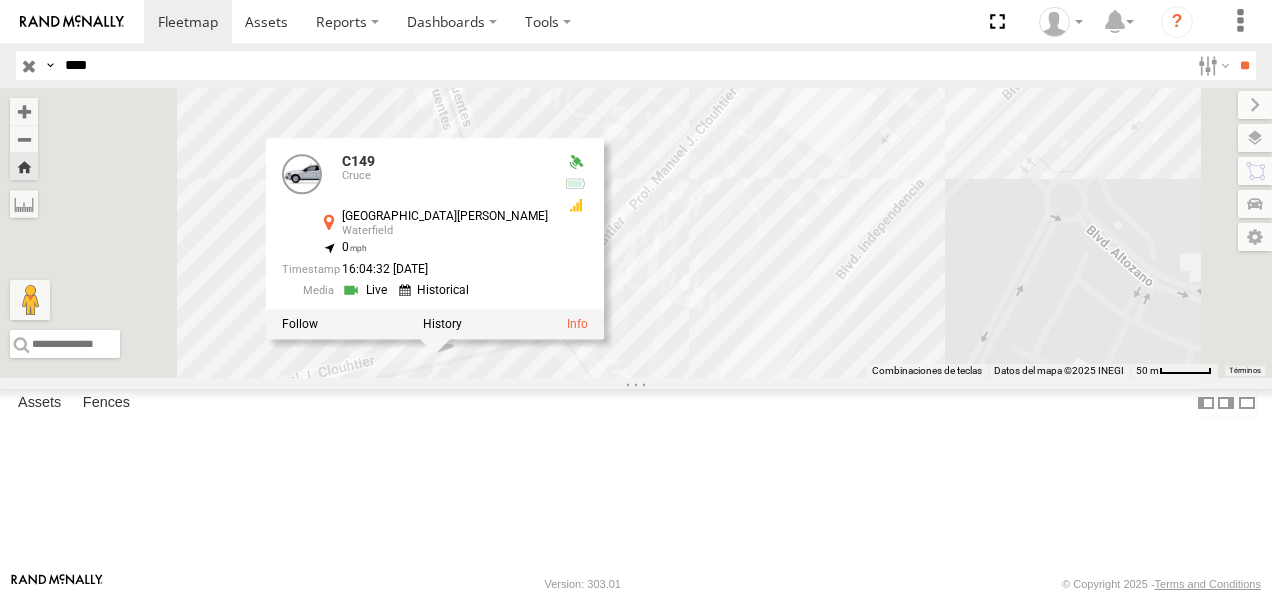 drag, startPoint x: 126, startPoint y: 76, endPoint x: 36, endPoint y: 71, distance: 90.13878 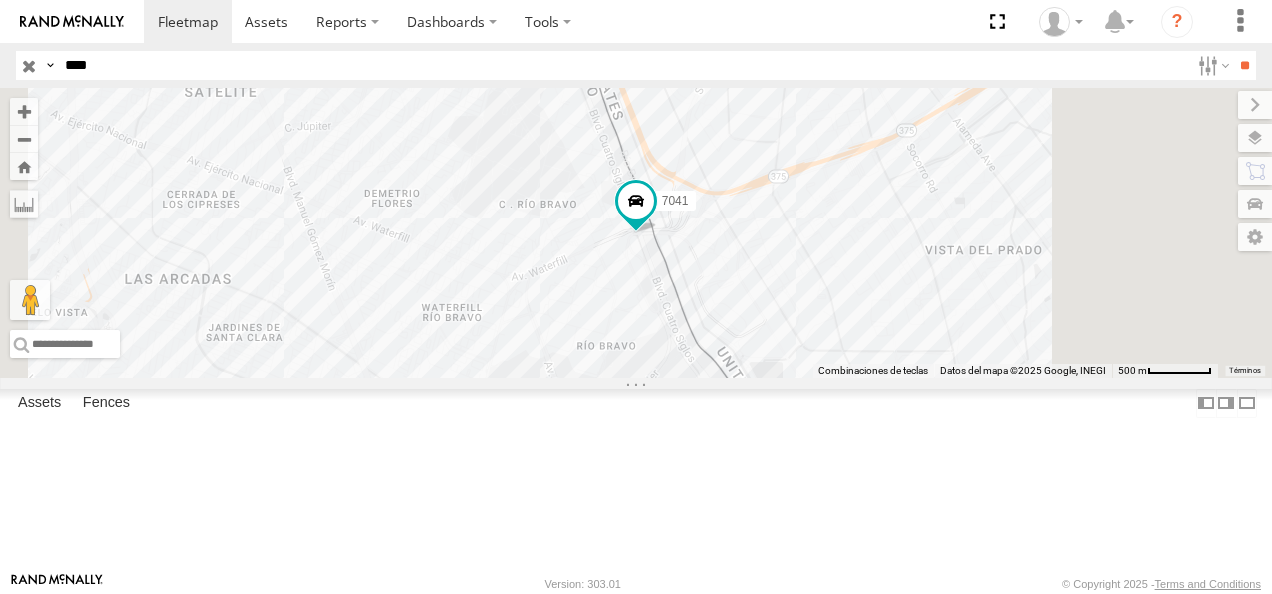 click on "7041" at bounding box center [0, 0] 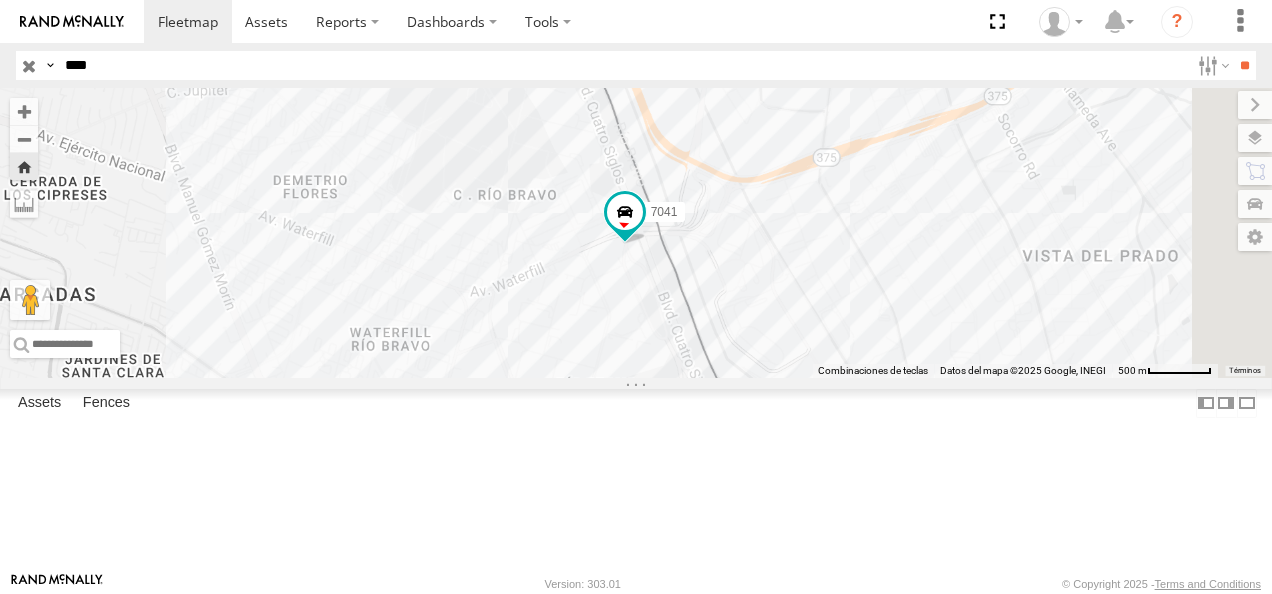 drag, startPoint x: 116, startPoint y: 64, endPoint x: 43, endPoint y: 68, distance: 73.109505 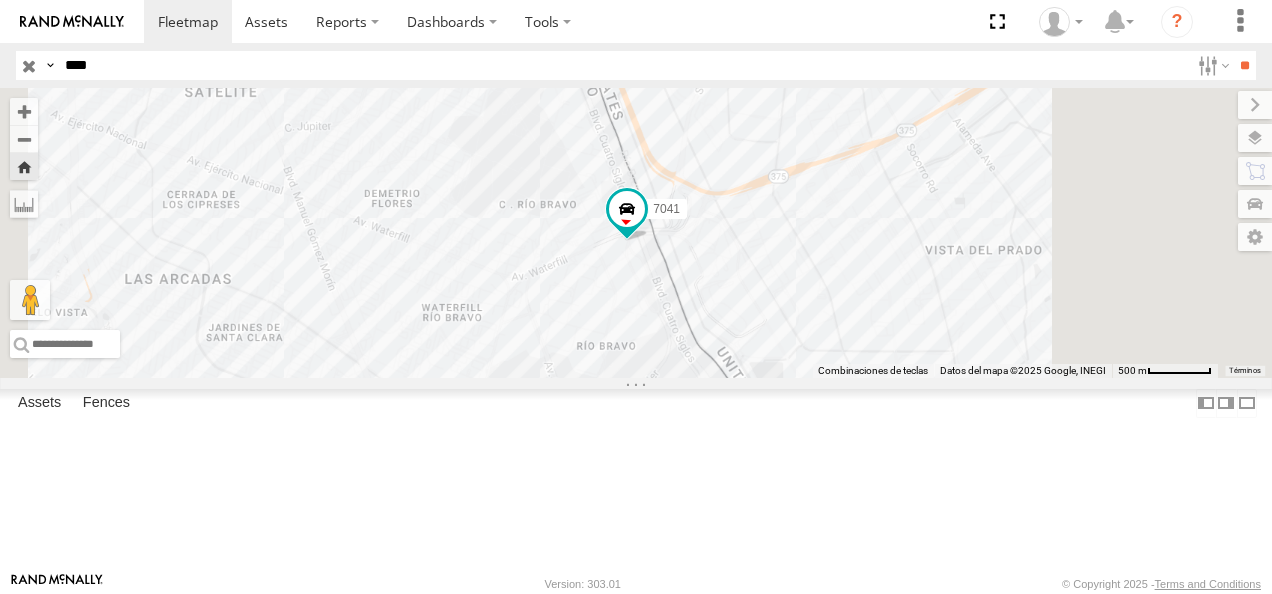 click on "**" at bounding box center (1244, 65) 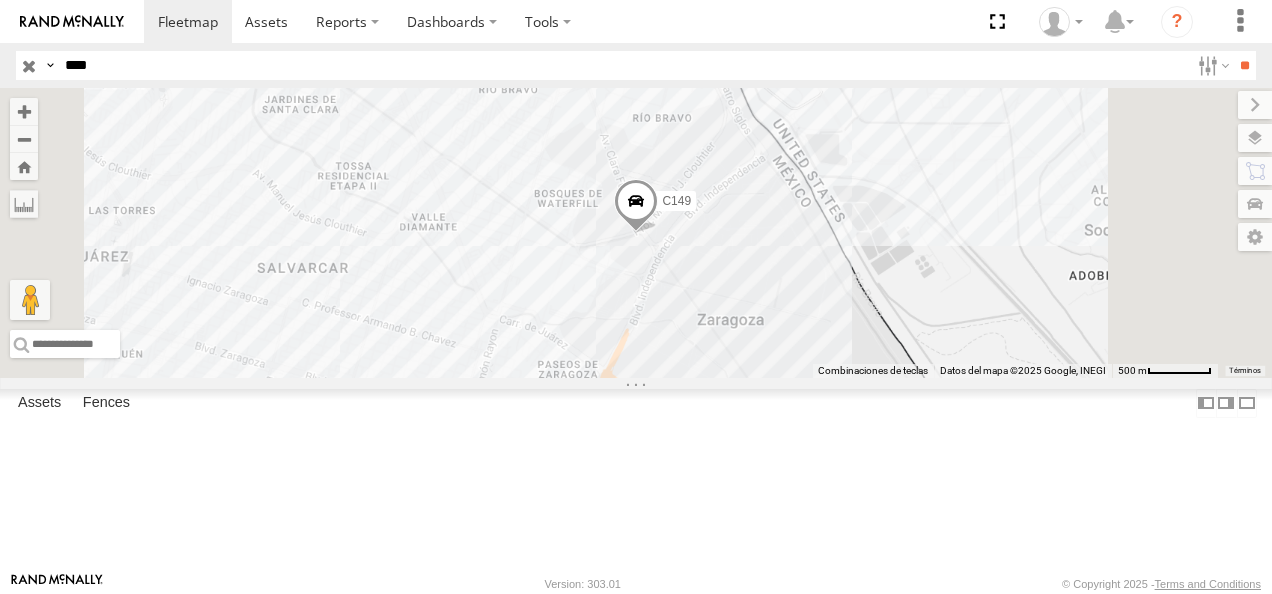 click on "C149
Cruce" at bounding box center [0, 0] 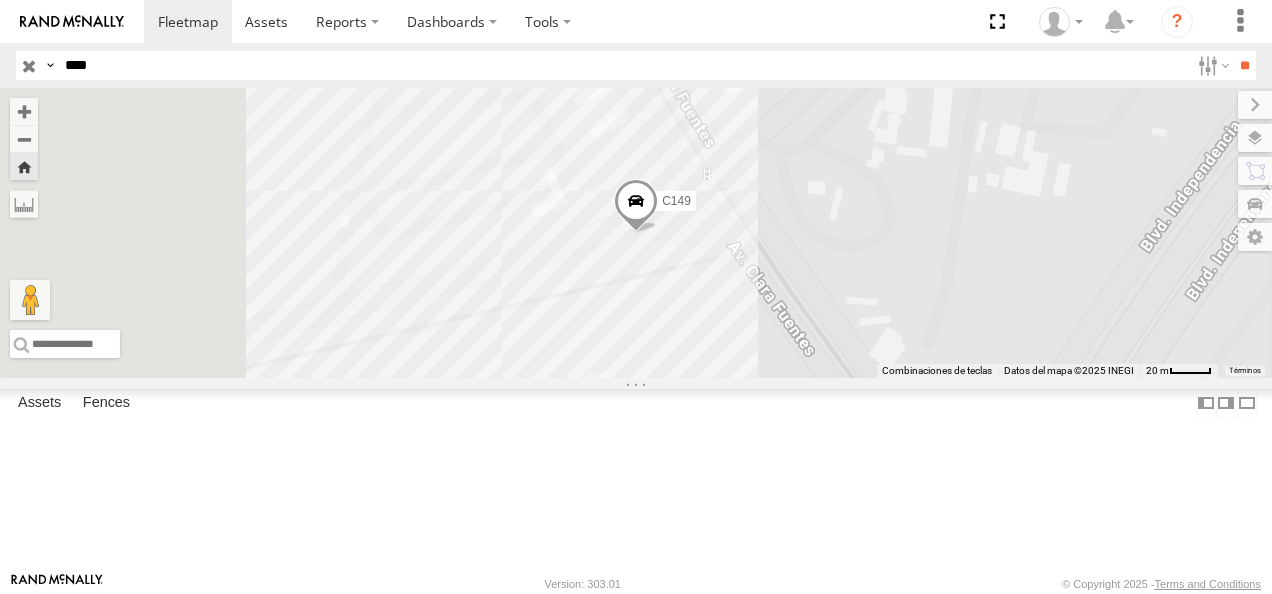 click at bounding box center [636, 206] 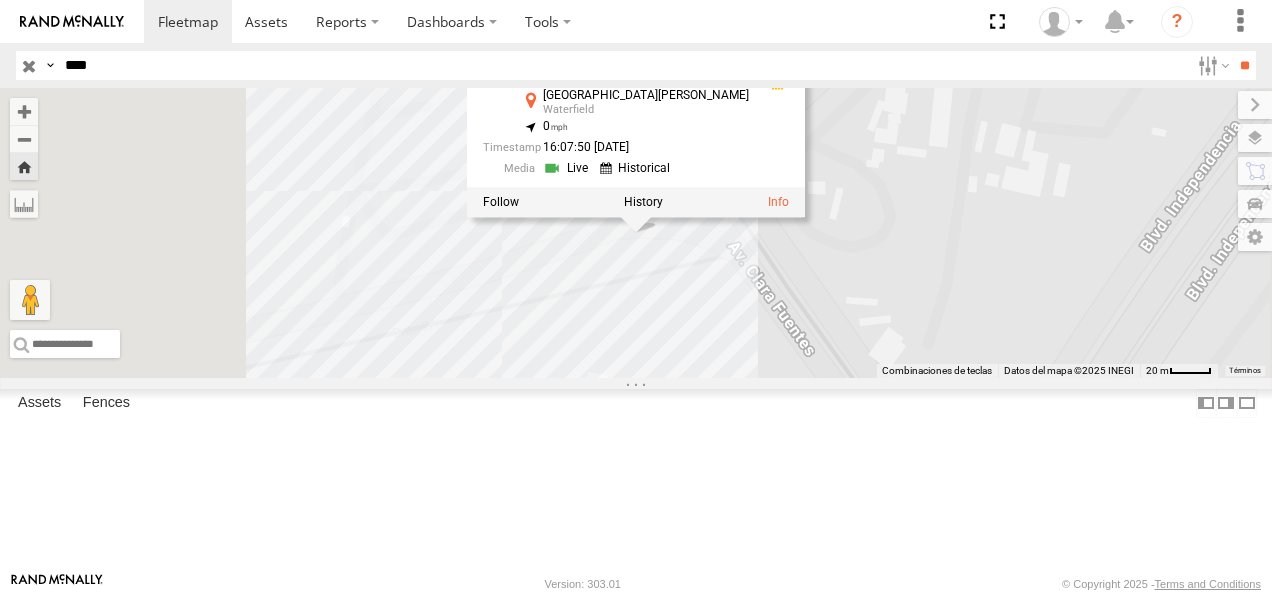 click on "C149 C149 [GEOGRAPHIC_DATA][PERSON_NAME] 31.65436 ,  -106.34419 0 16:07:50 [DATE]" at bounding box center (636, 233) 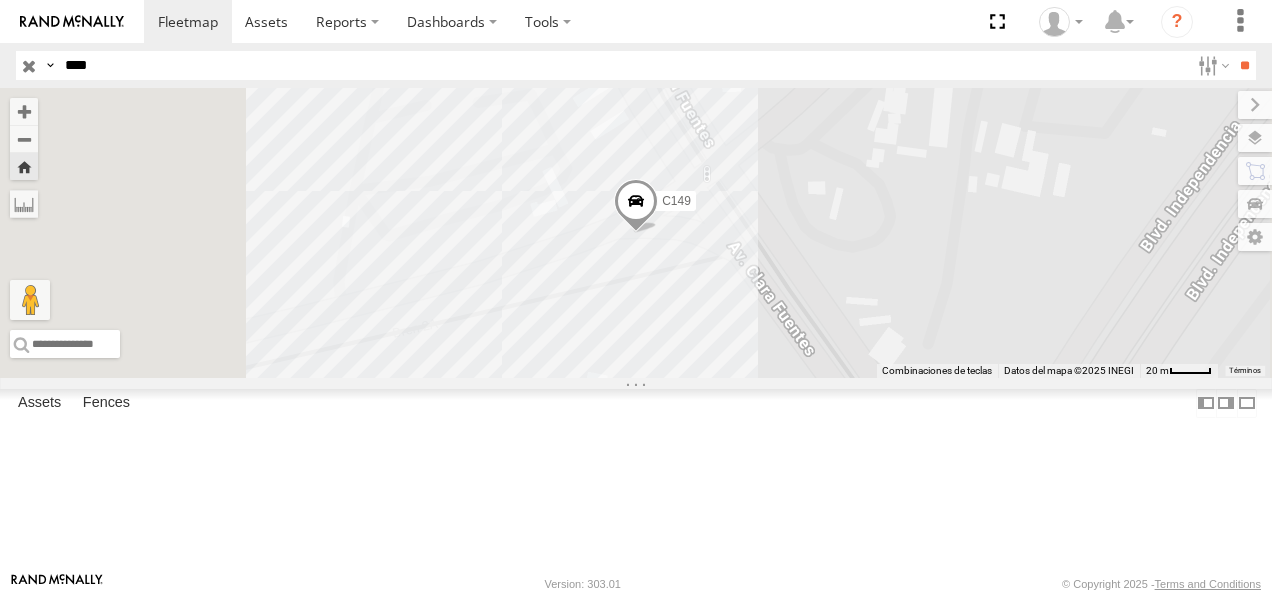 drag, startPoint x: 132, startPoint y: 66, endPoint x: 39, endPoint y: 66, distance: 93 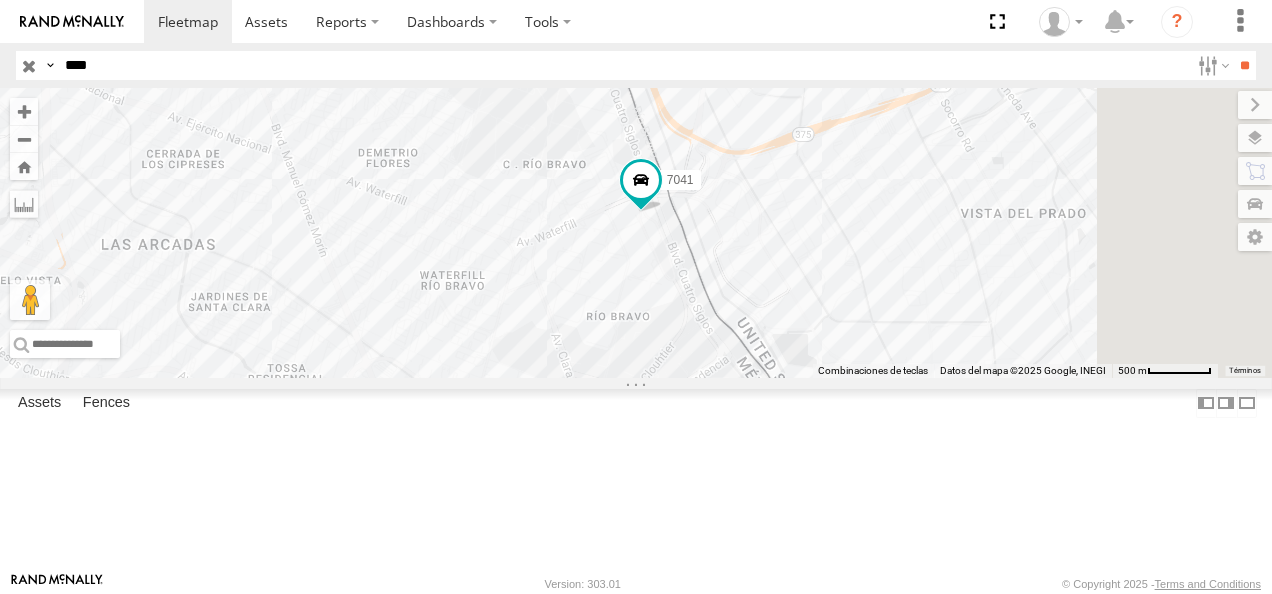 click on "FLEX NORTE" at bounding box center (0, 0) 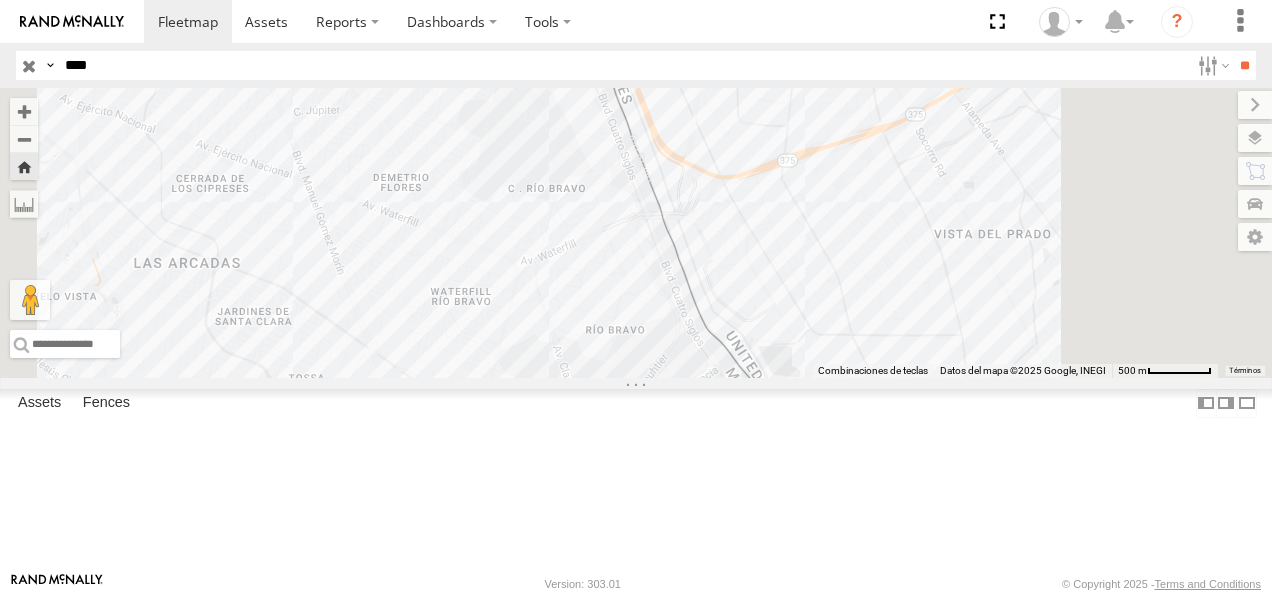 drag, startPoint x: 112, startPoint y: 66, endPoint x: 12, endPoint y: 46, distance: 101.98039 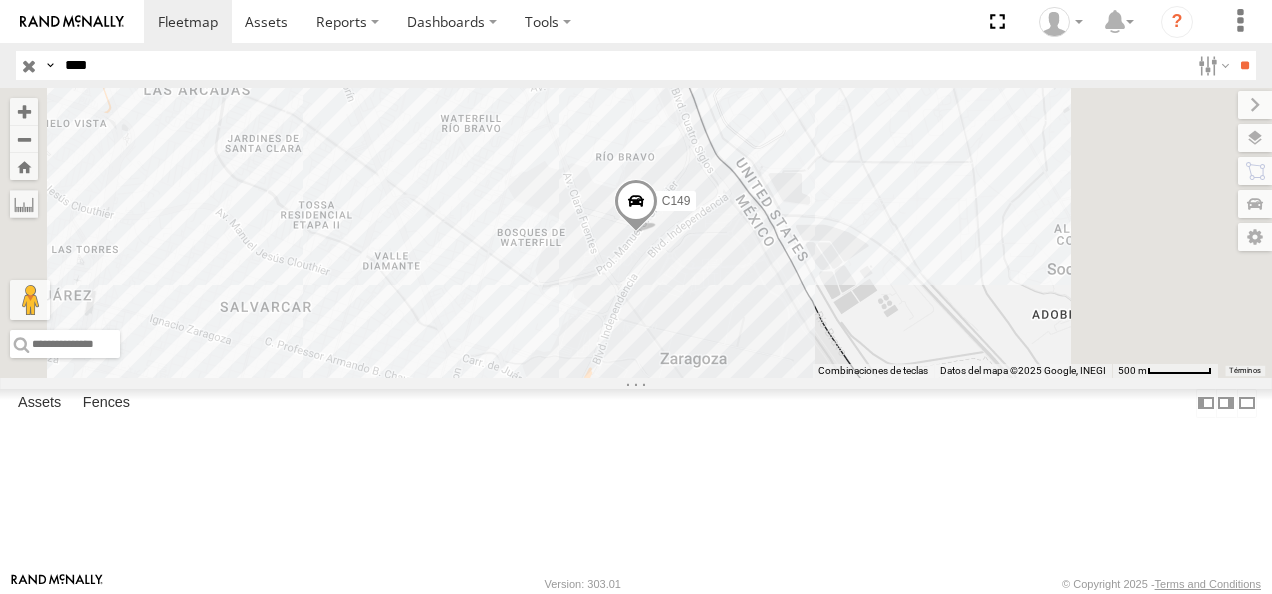 click on "Cruce" at bounding box center [0, 0] 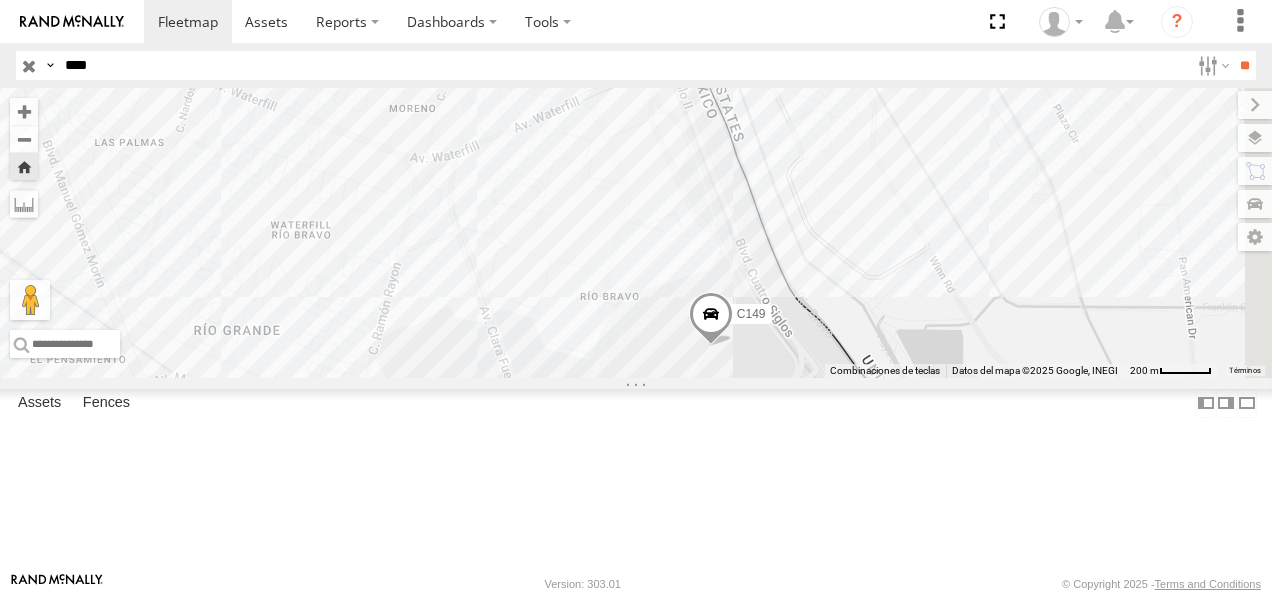 drag, startPoint x: 652, startPoint y: 200, endPoint x: 602, endPoint y: 384, distance: 190.6725 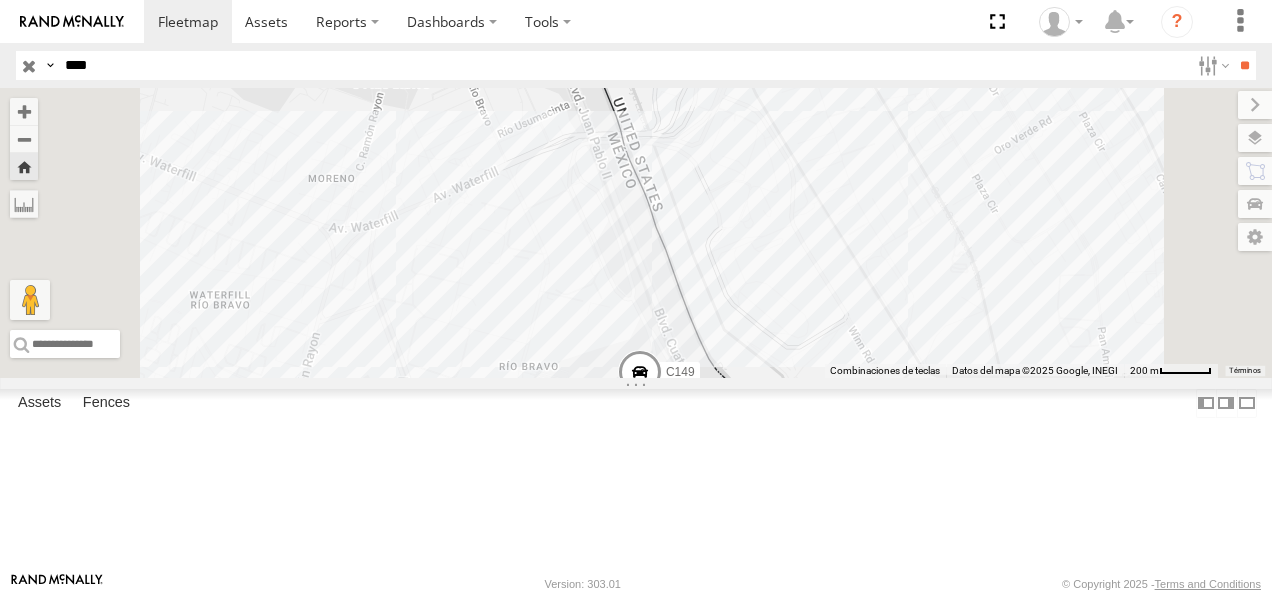 click at bounding box center [640, 377] 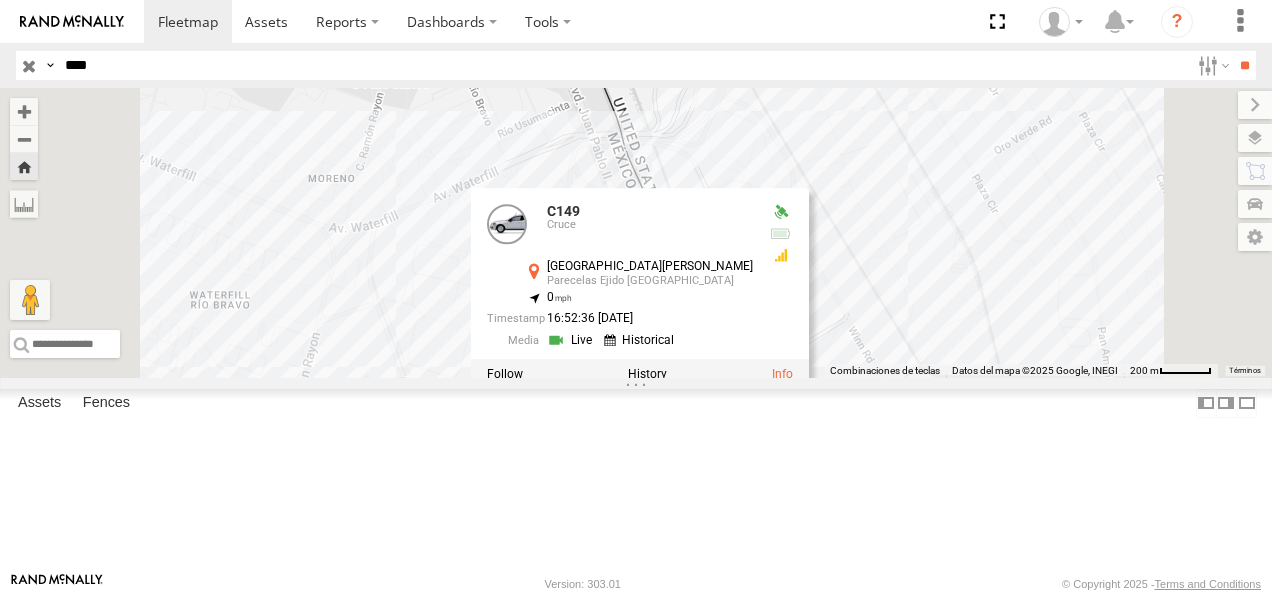 click on "C149 C149 [GEOGRAPHIC_DATA][PERSON_NAME] 31.66138 ,  -106.33719 0 16:52:36 [DATE]" at bounding box center [636, 233] 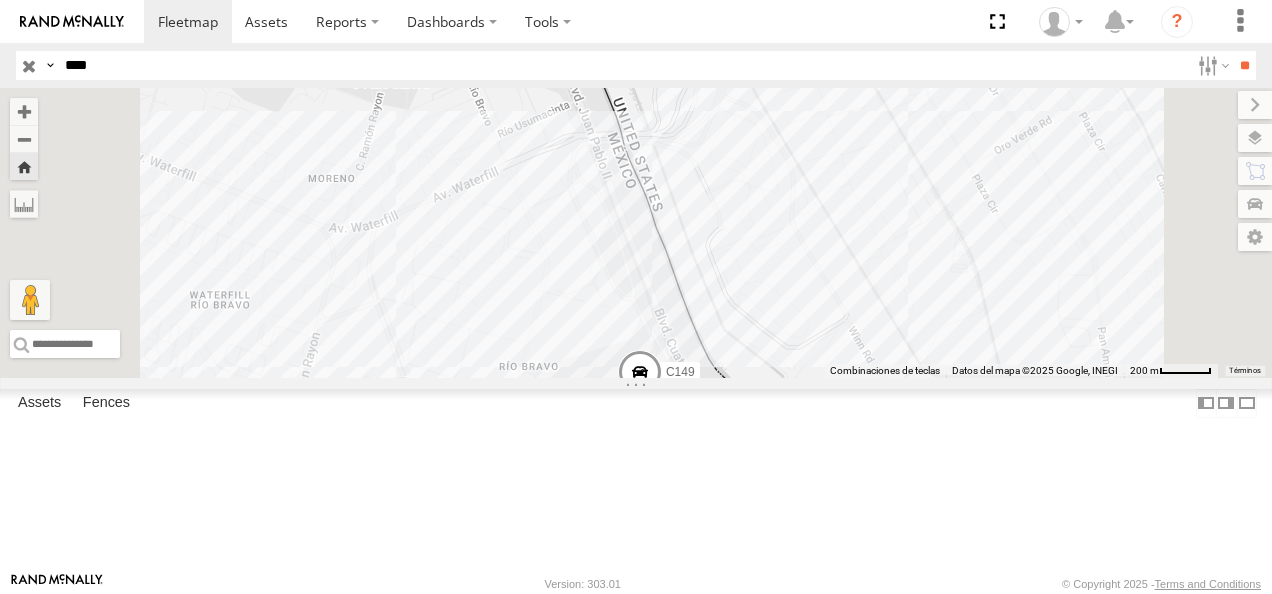 click at bounding box center [640, 377] 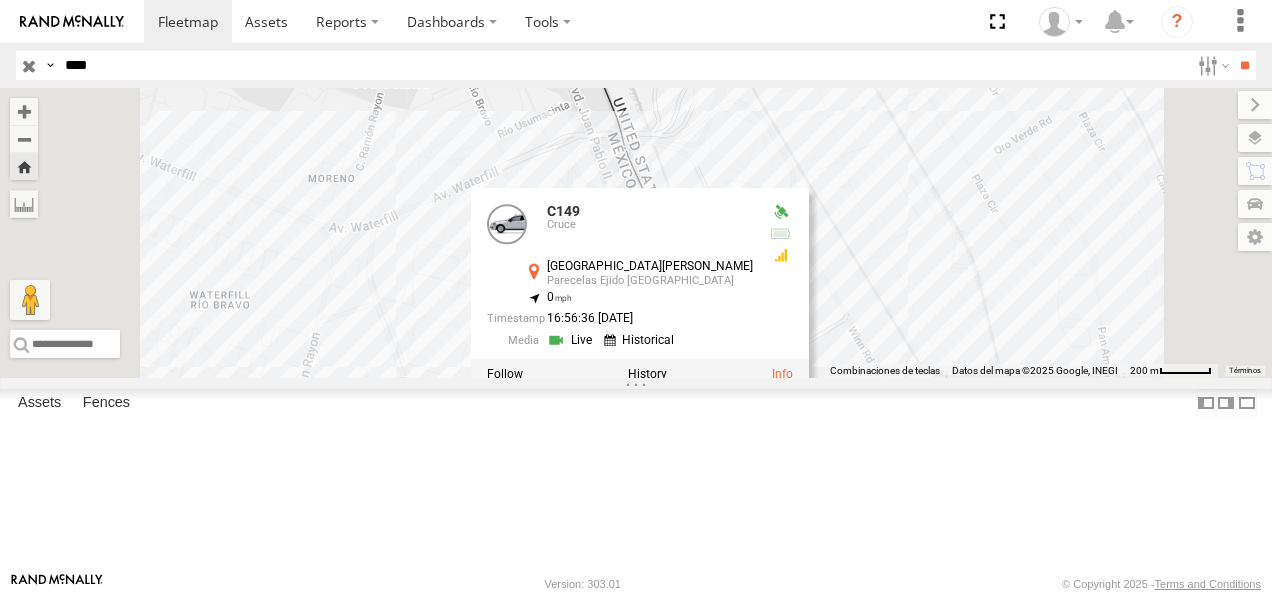click on "C149 C149 [GEOGRAPHIC_DATA][PERSON_NAME] 31.66138 ,  -106.33719 0 16:56:36 [DATE]" at bounding box center [636, 233] 